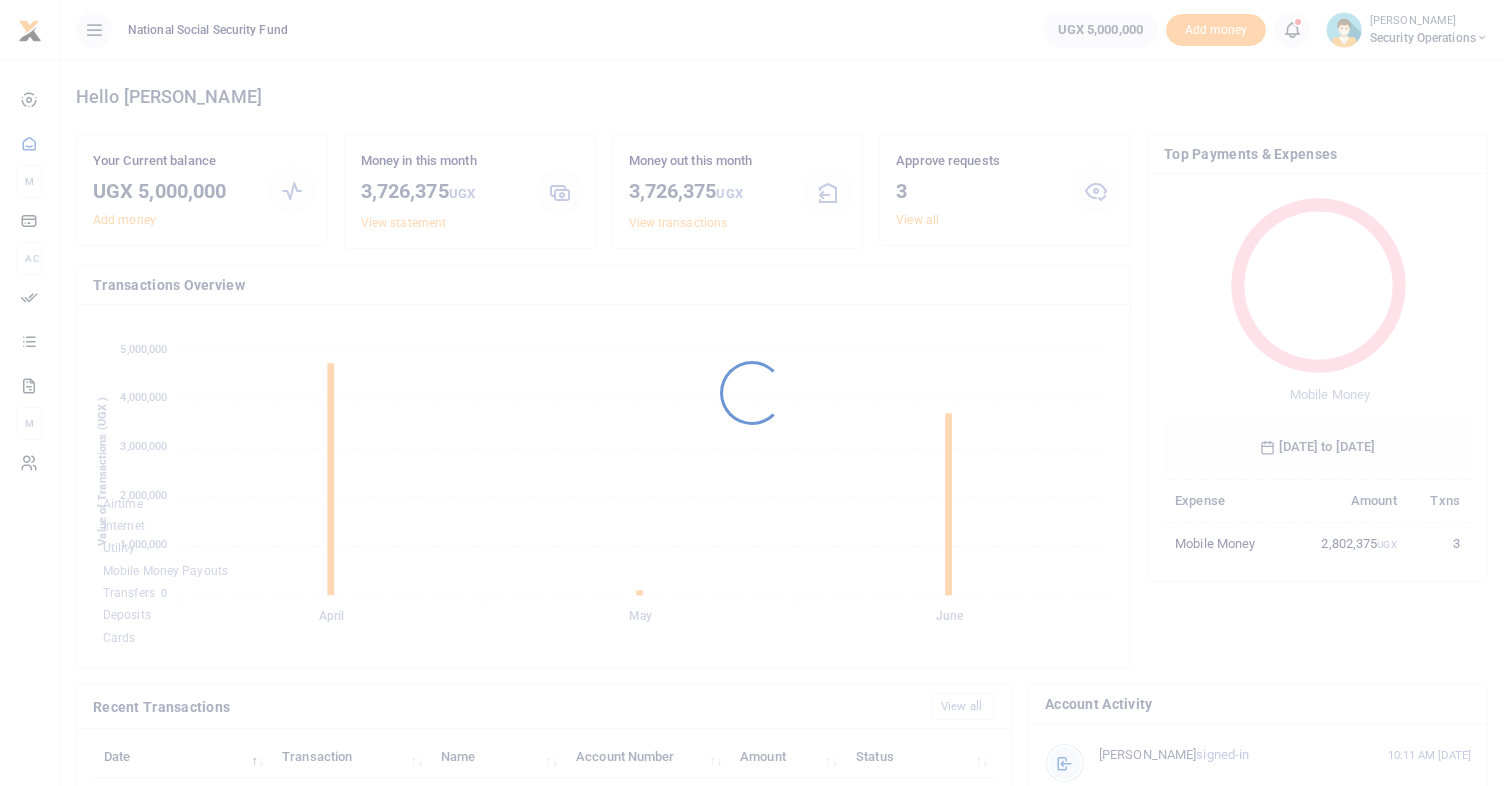 scroll, scrollTop: 0, scrollLeft: 0, axis: both 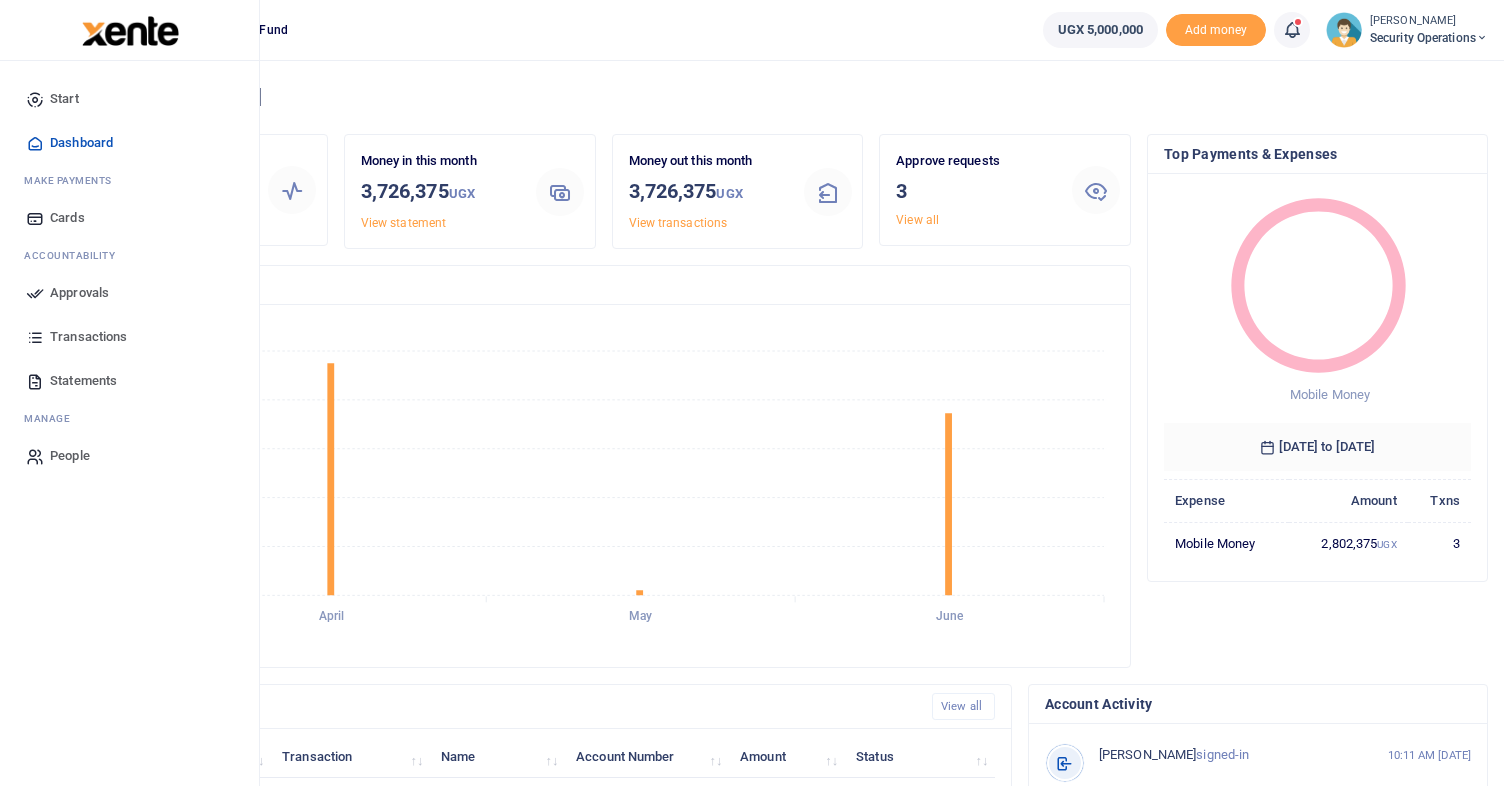 click on "Approvals" at bounding box center [79, 293] 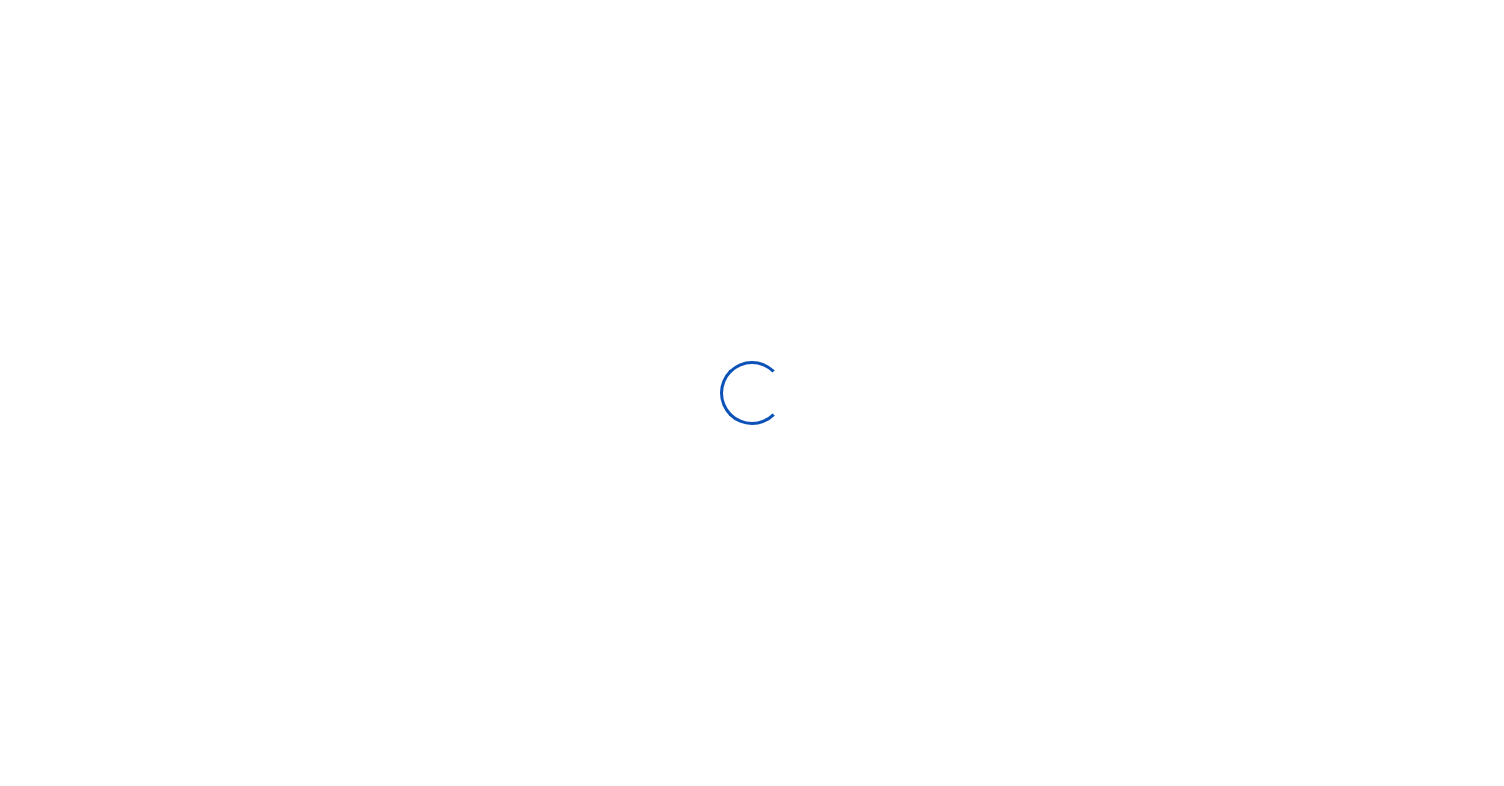 scroll, scrollTop: 0, scrollLeft: 0, axis: both 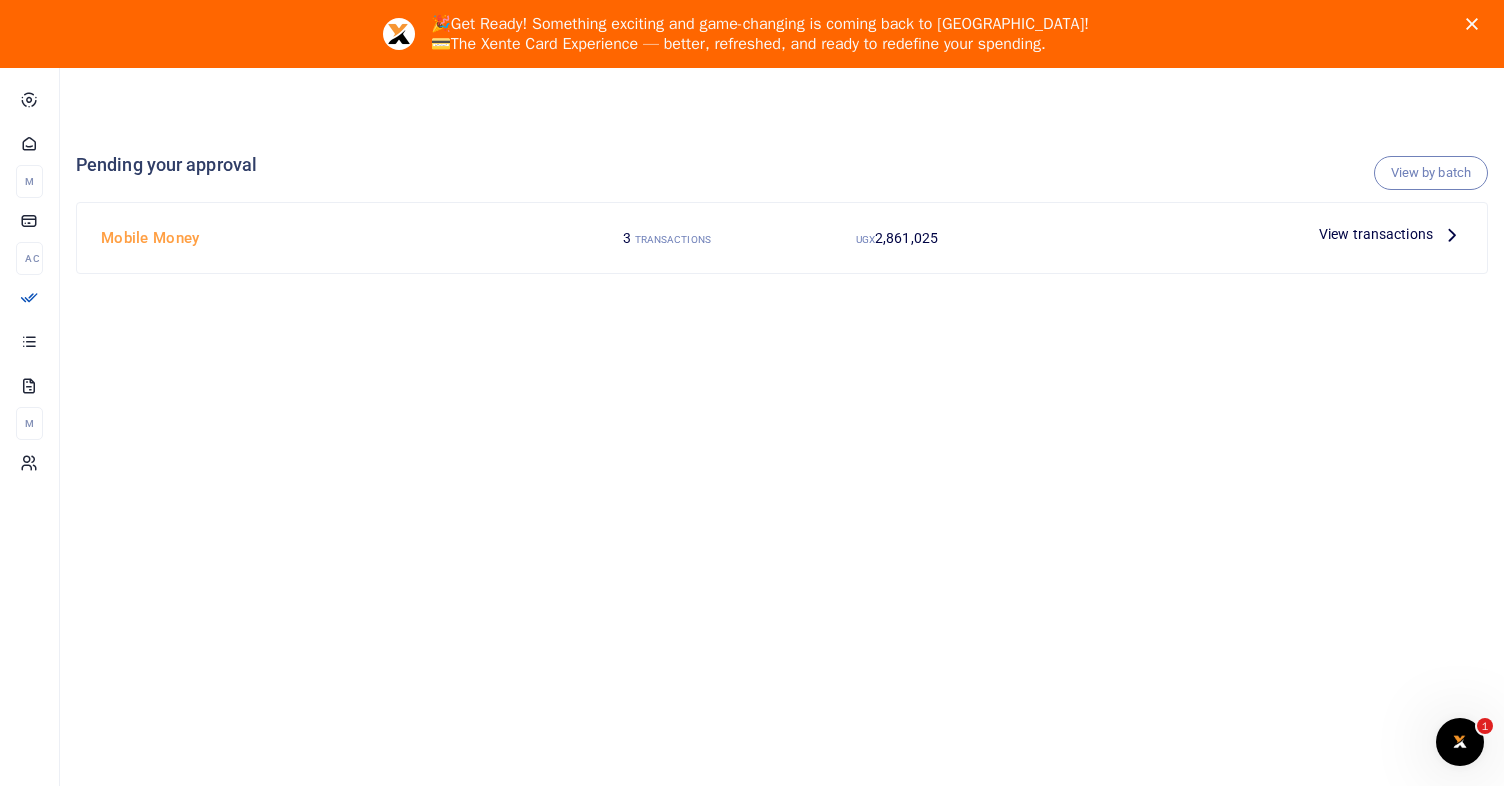 click on "View transactions" at bounding box center (1376, 234) 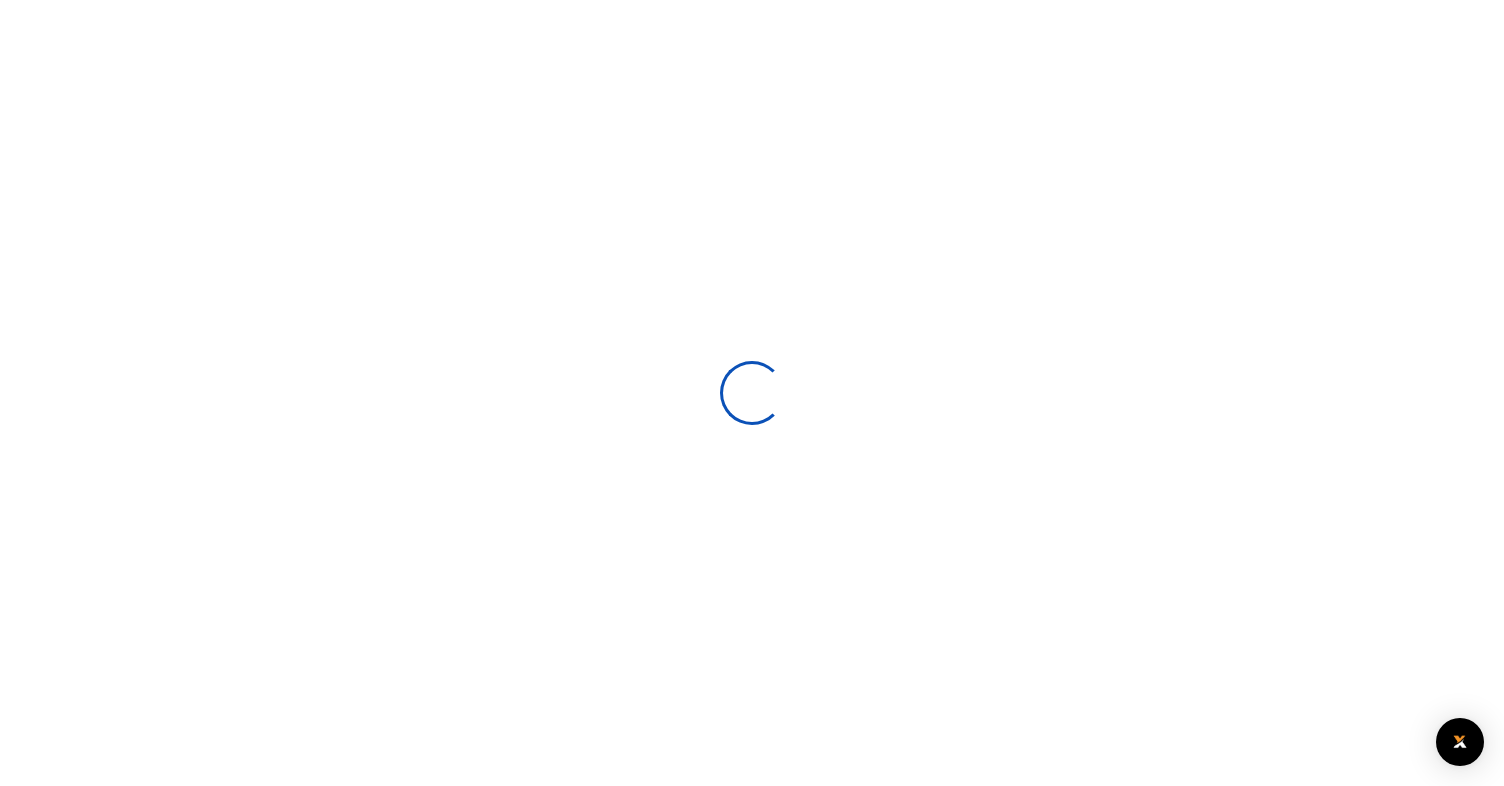 scroll, scrollTop: 0, scrollLeft: 0, axis: both 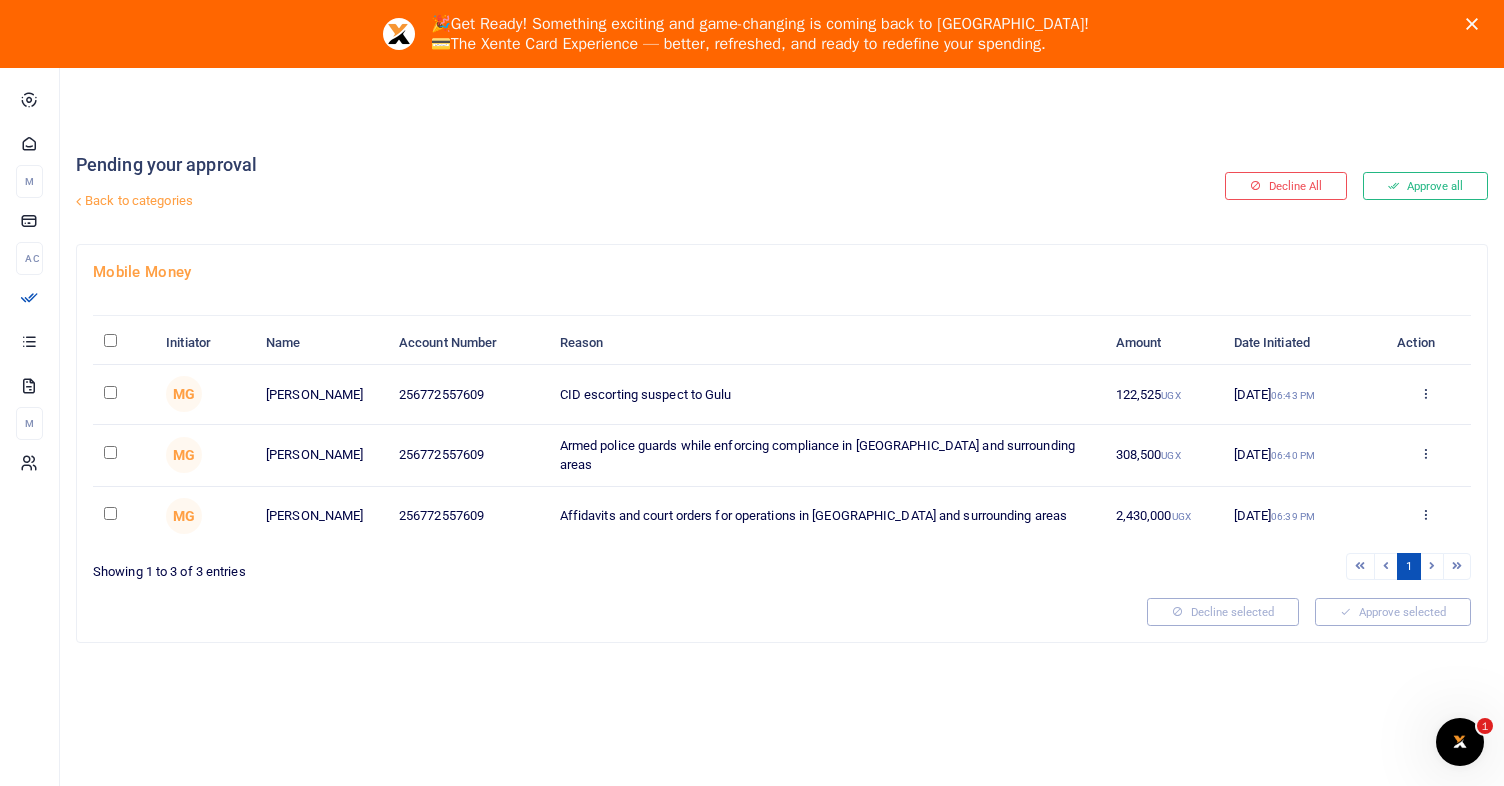click at bounding box center [110, 392] 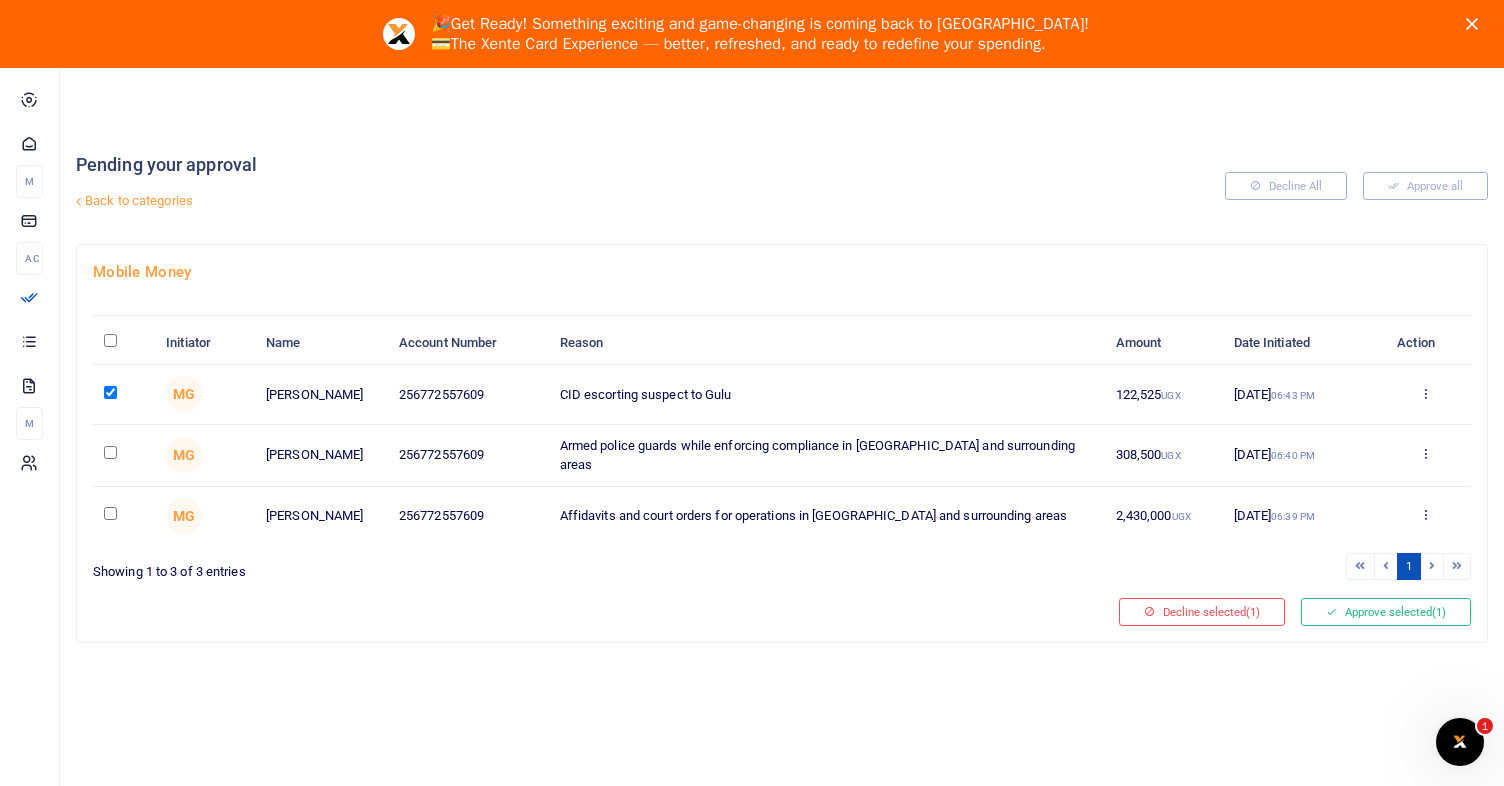 click at bounding box center [110, 452] 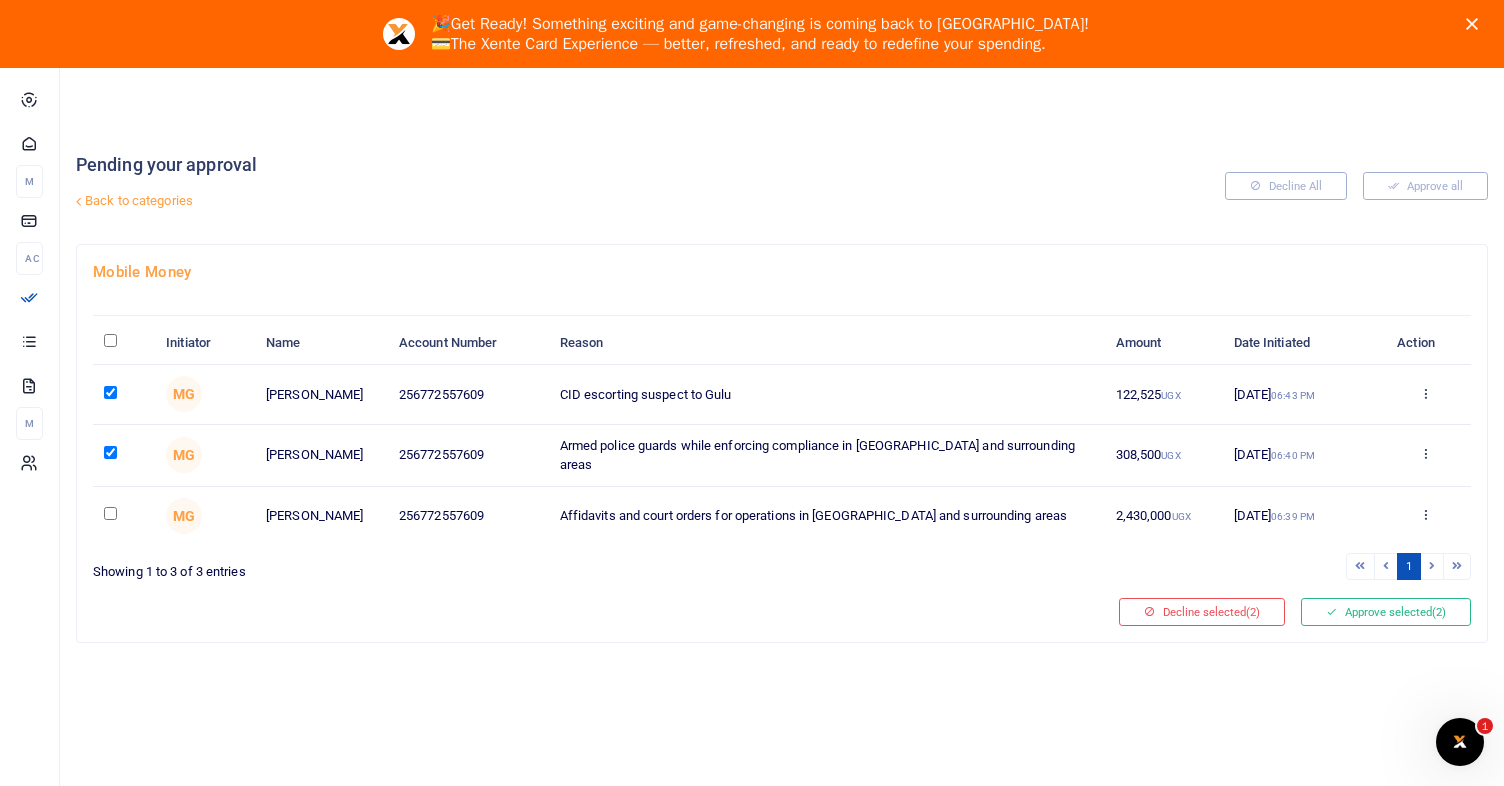 click at bounding box center (110, 513) 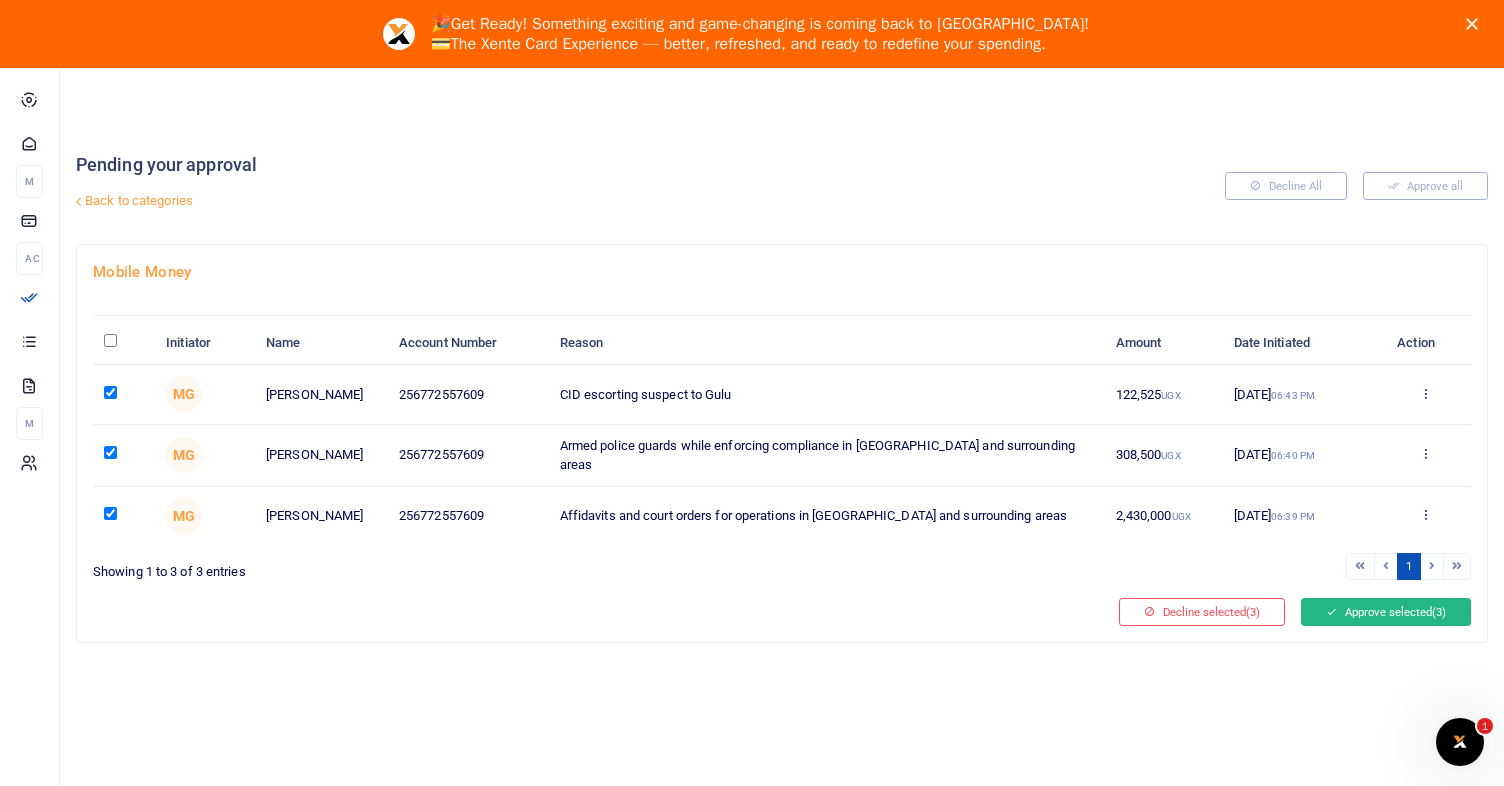 click on "Approve selected  (3)" at bounding box center [1386, 612] 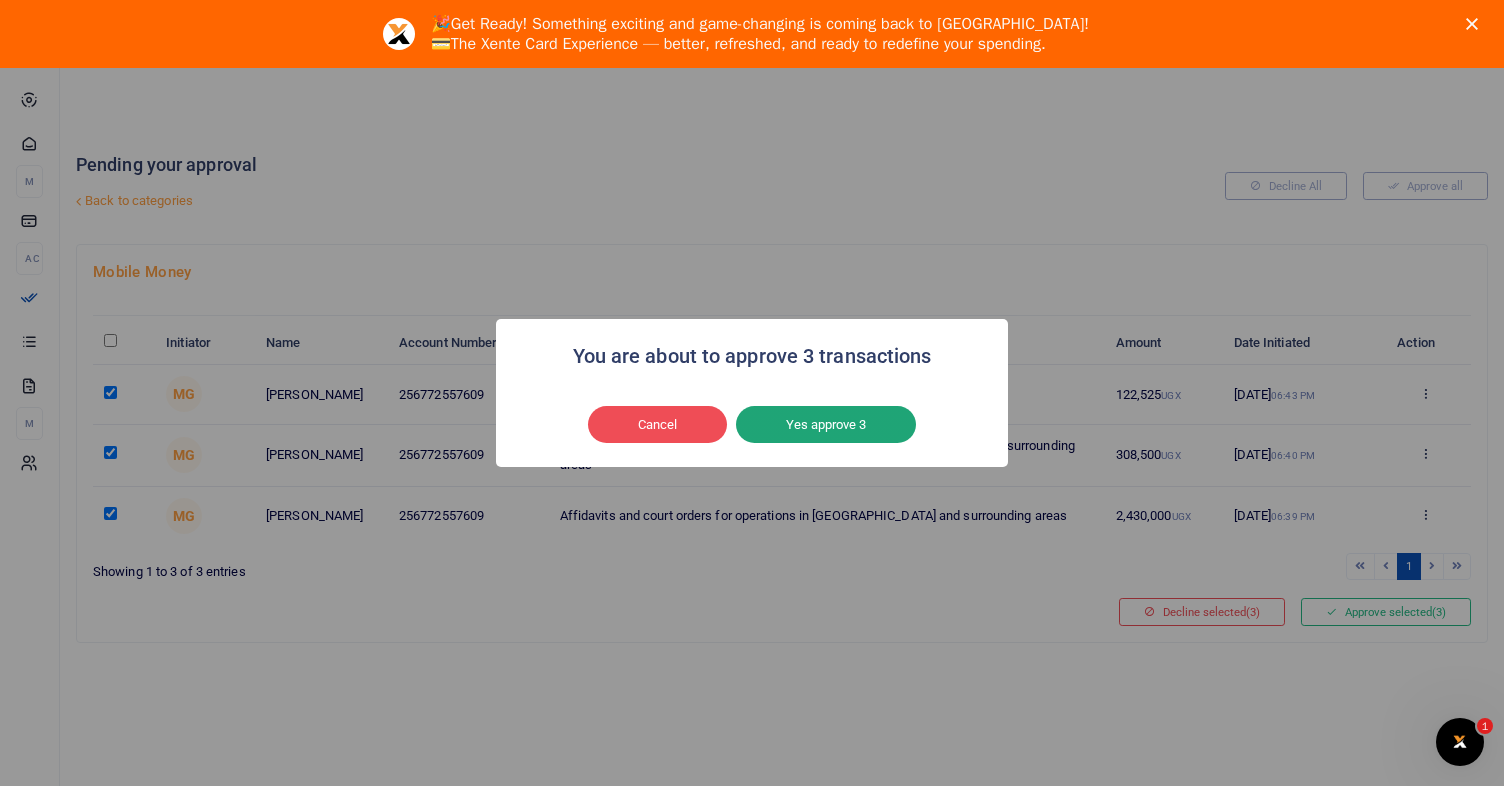 click on "Yes approve 3" at bounding box center (826, 425) 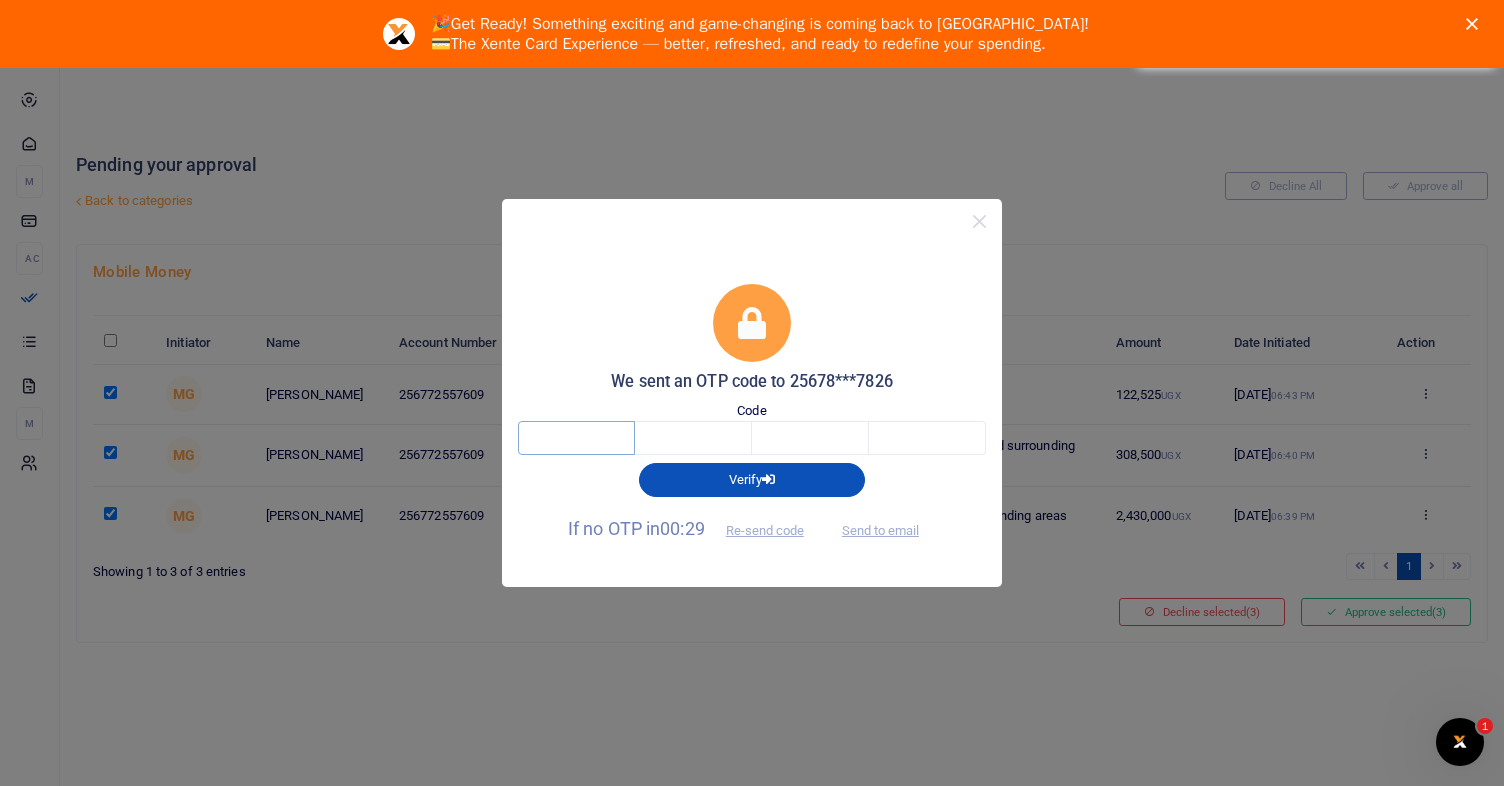 click at bounding box center (576, 438) 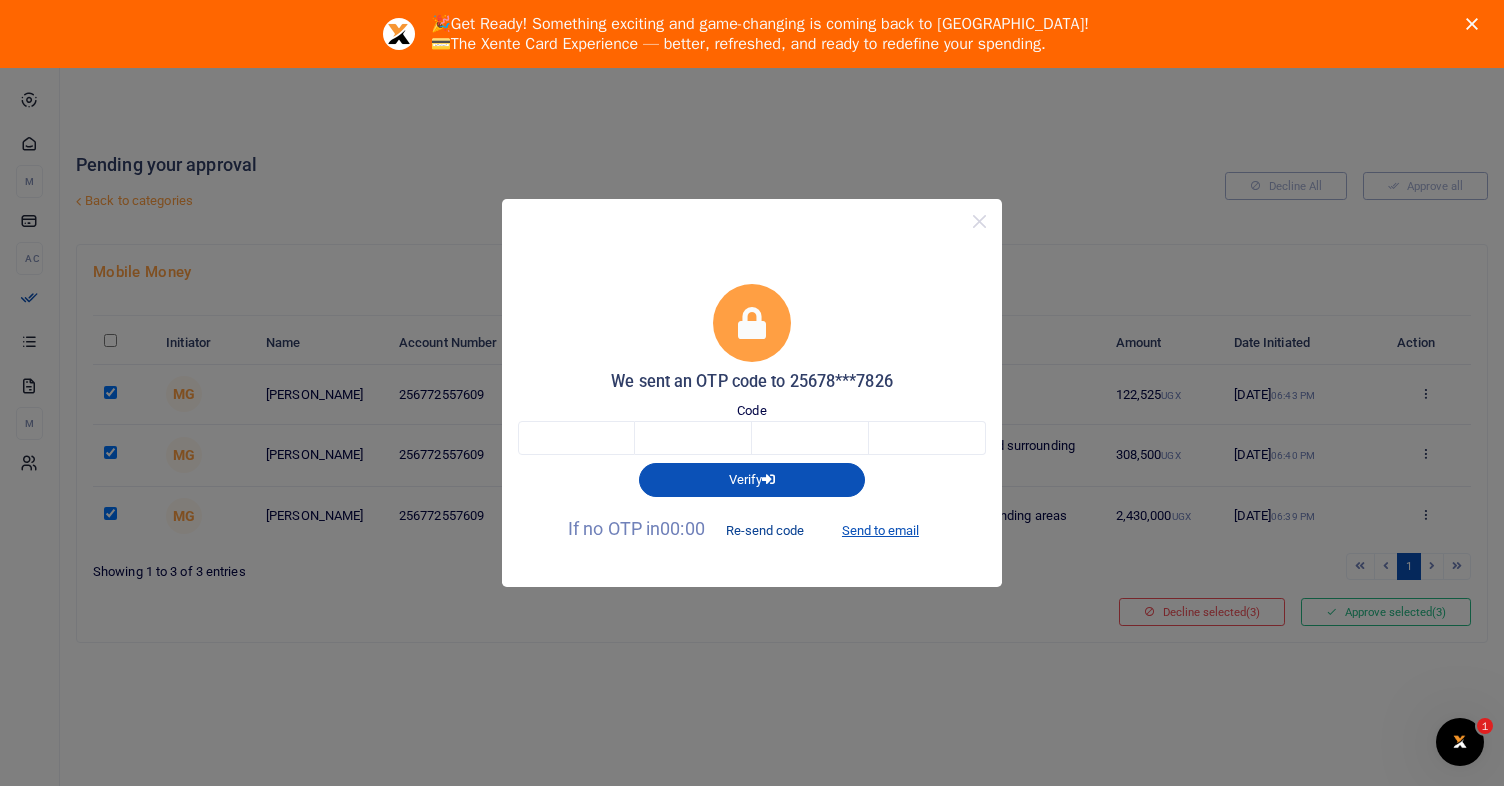 click on "Re-send code" at bounding box center (765, 530) 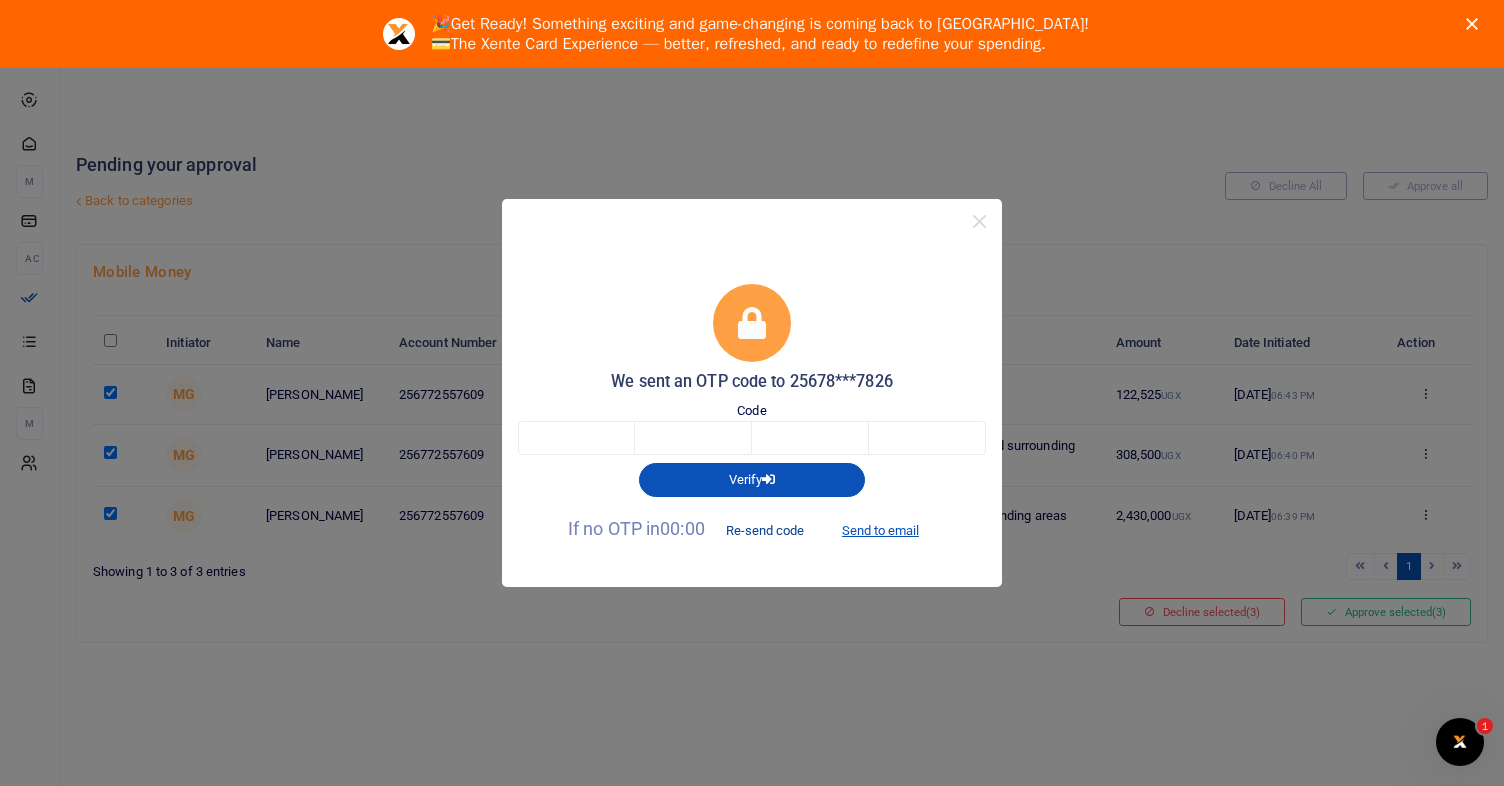 click on "Re-send code" at bounding box center (765, 530) 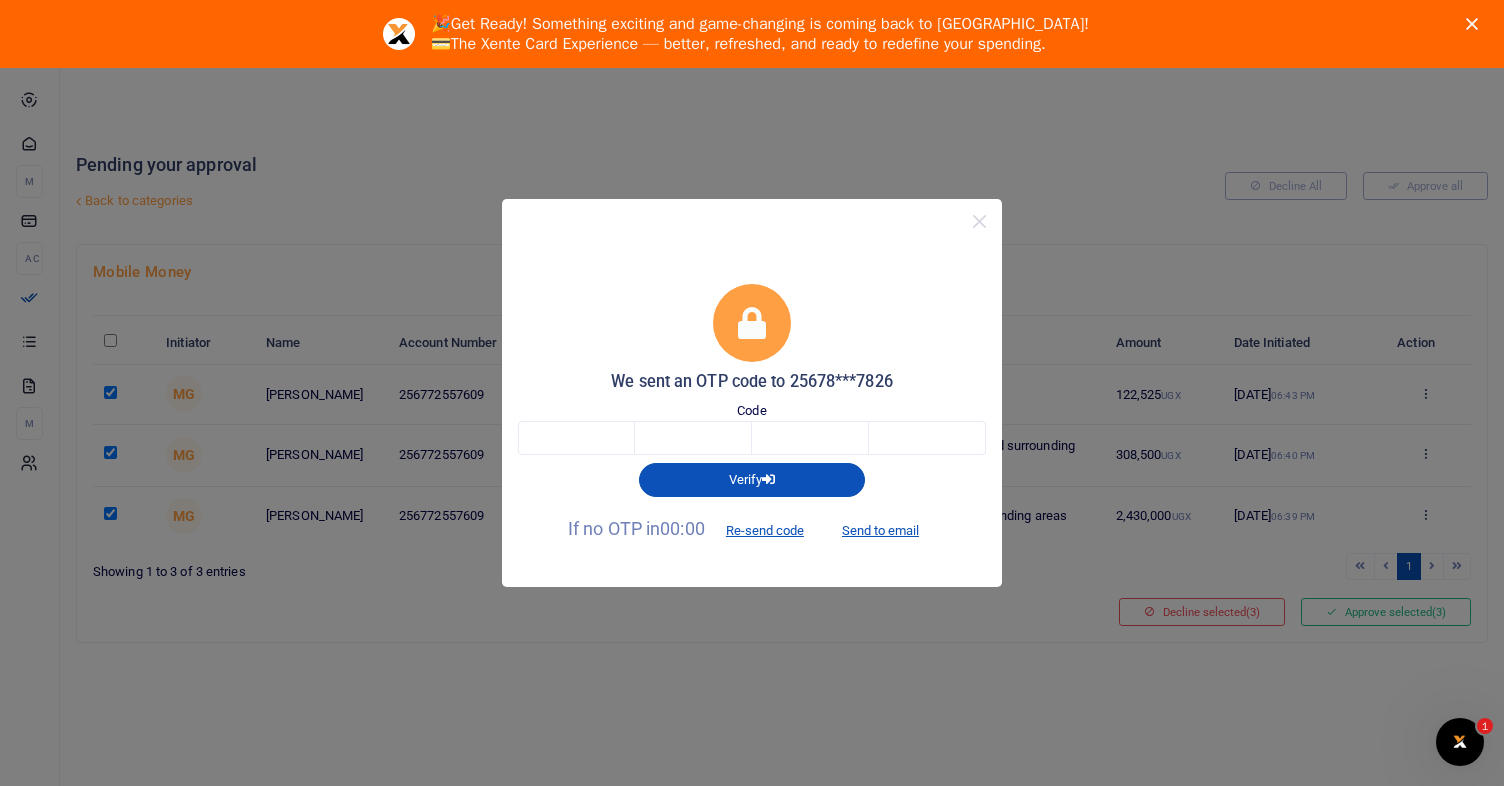 click 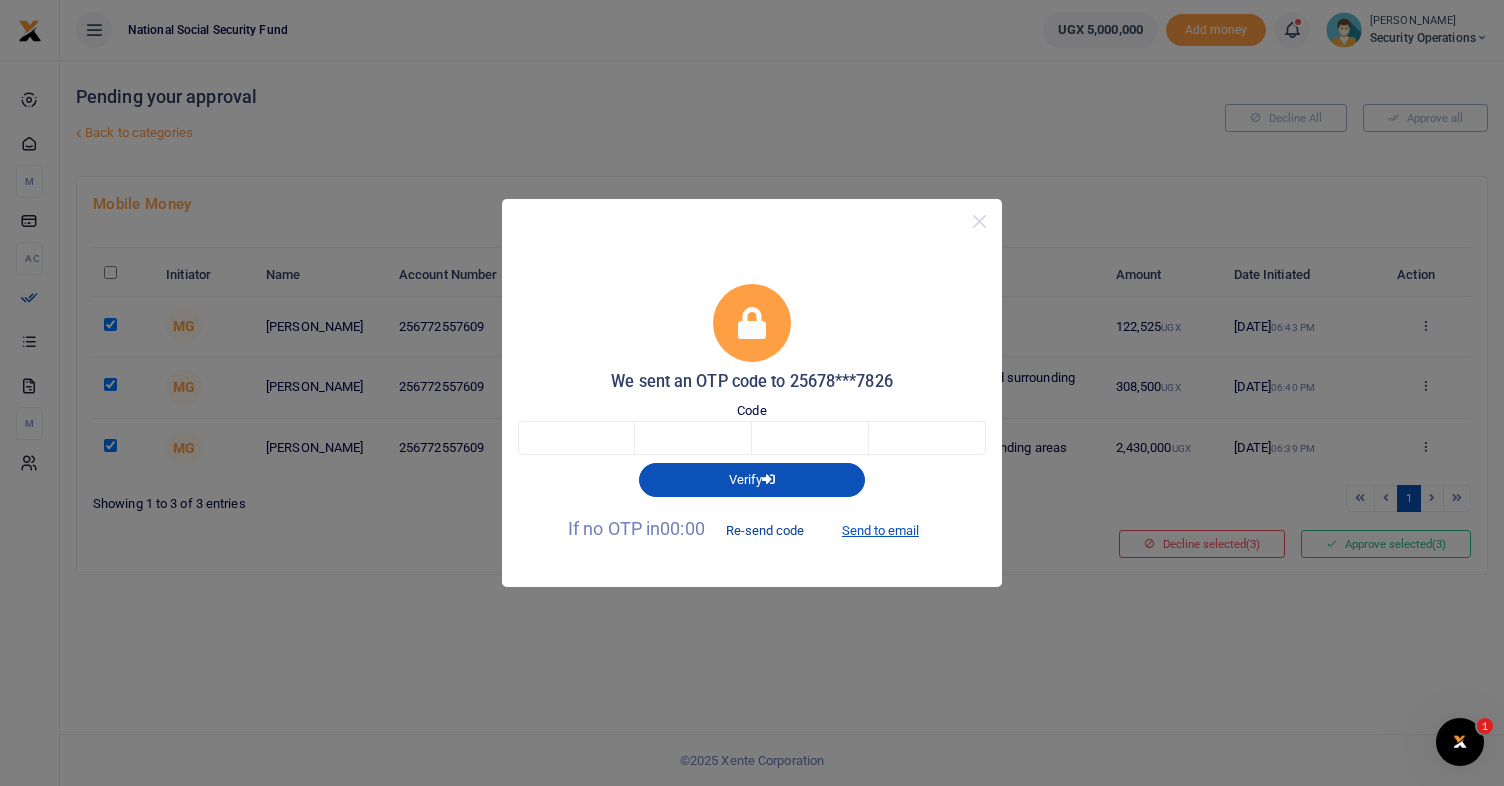 click on "Re-send code" at bounding box center (765, 530) 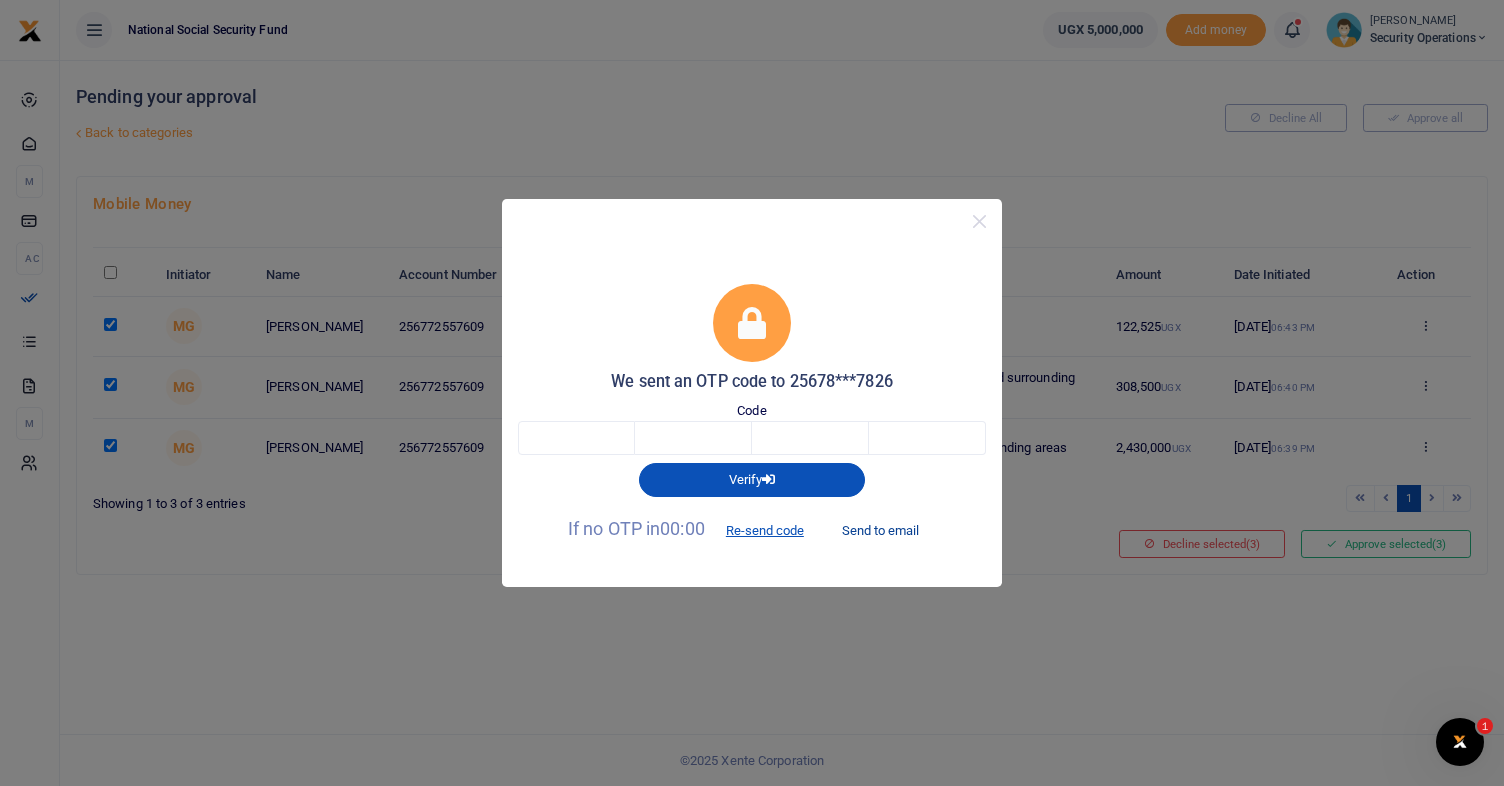 click on "Send to email" at bounding box center (880, 530) 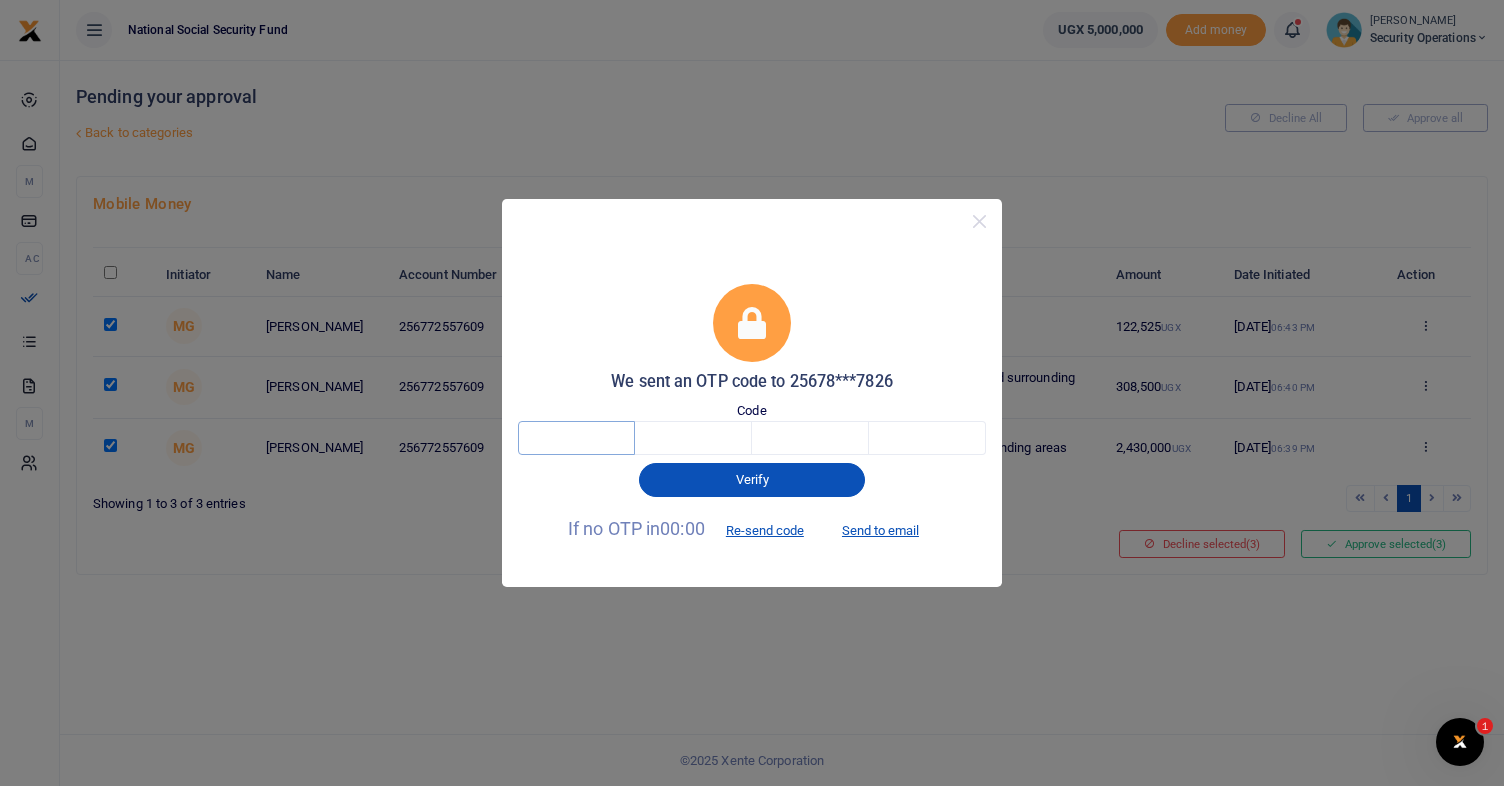click at bounding box center [576, 438] 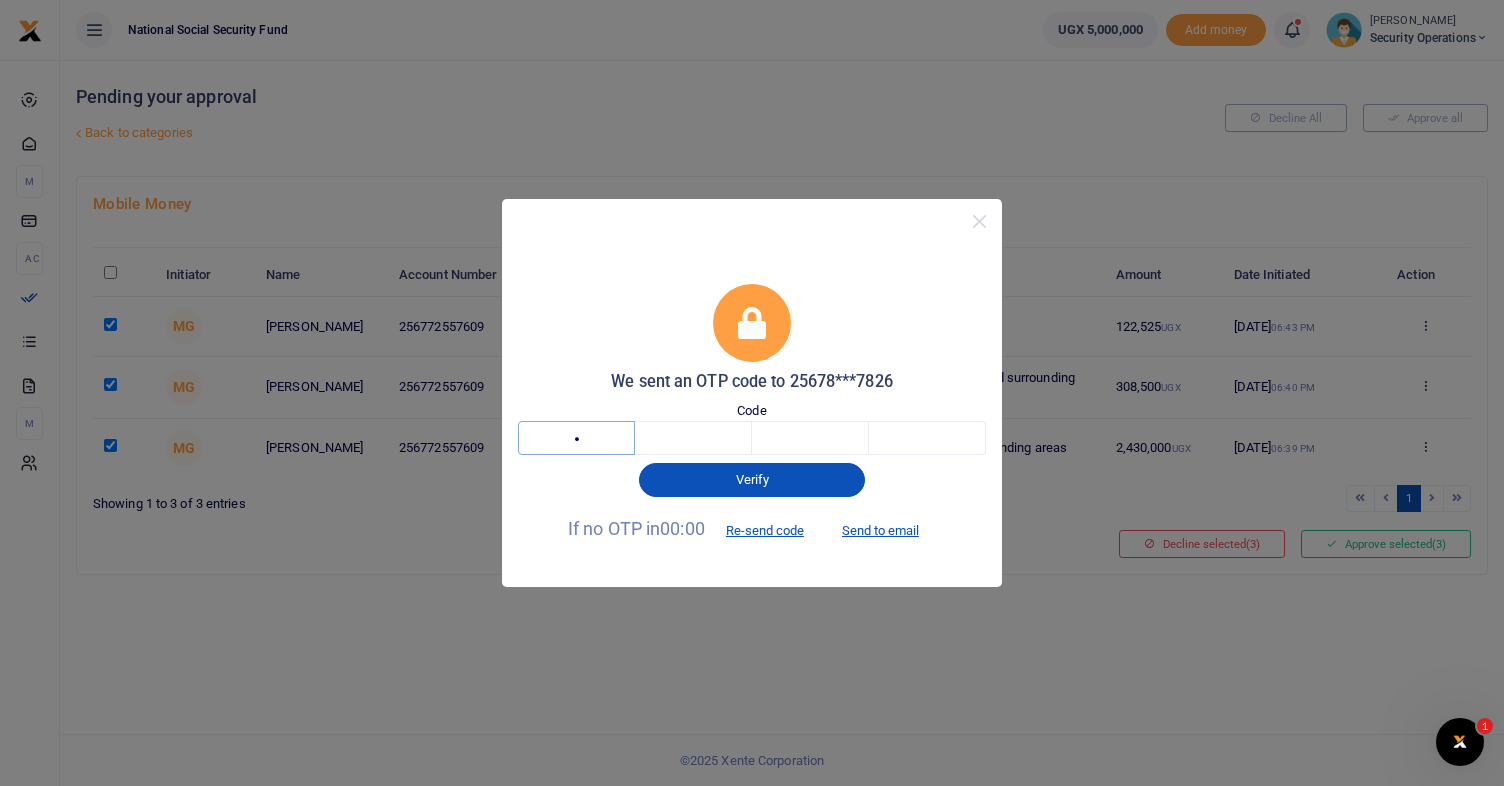 type on "7" 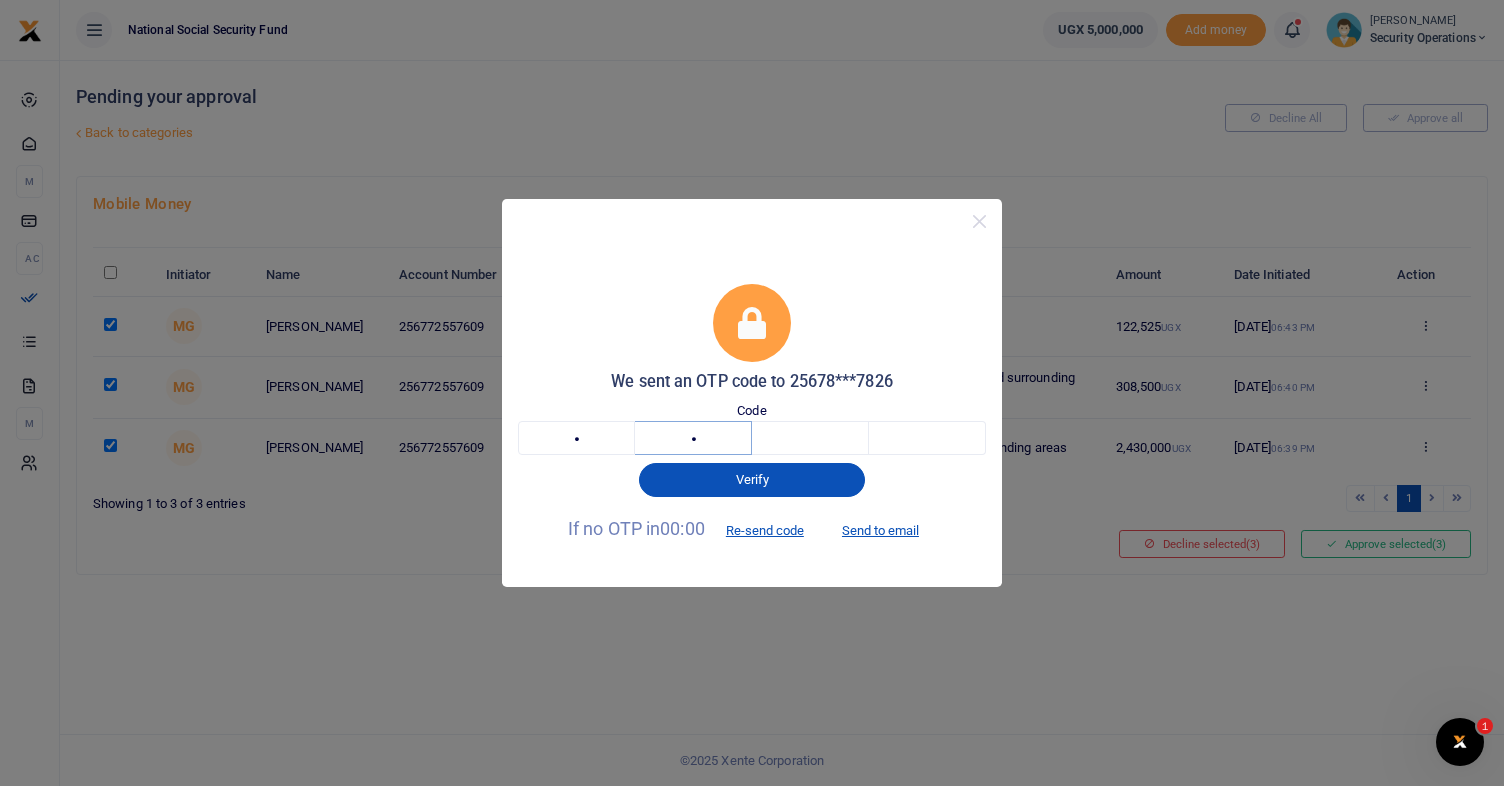 type on "2" 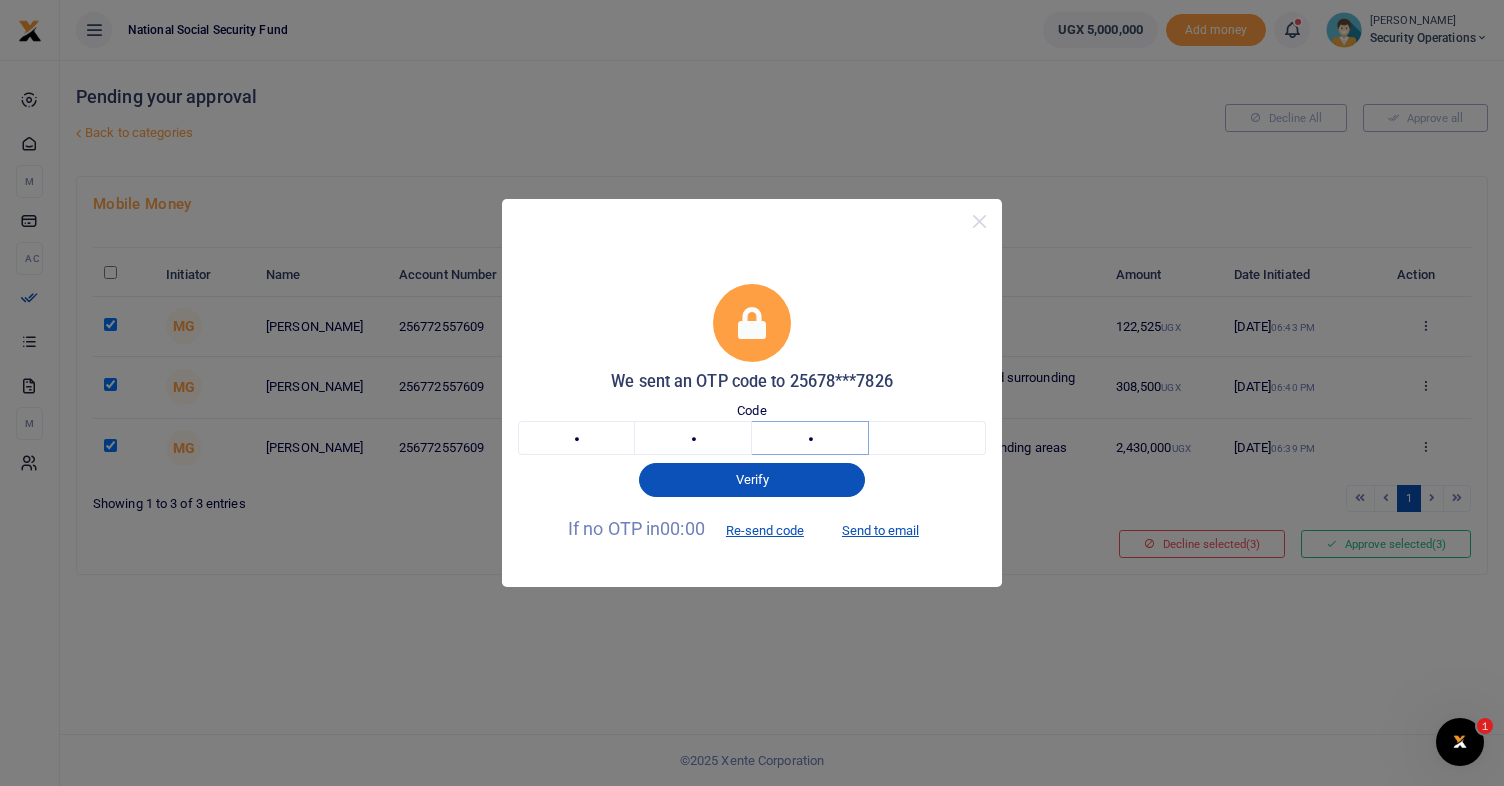 type on "3" 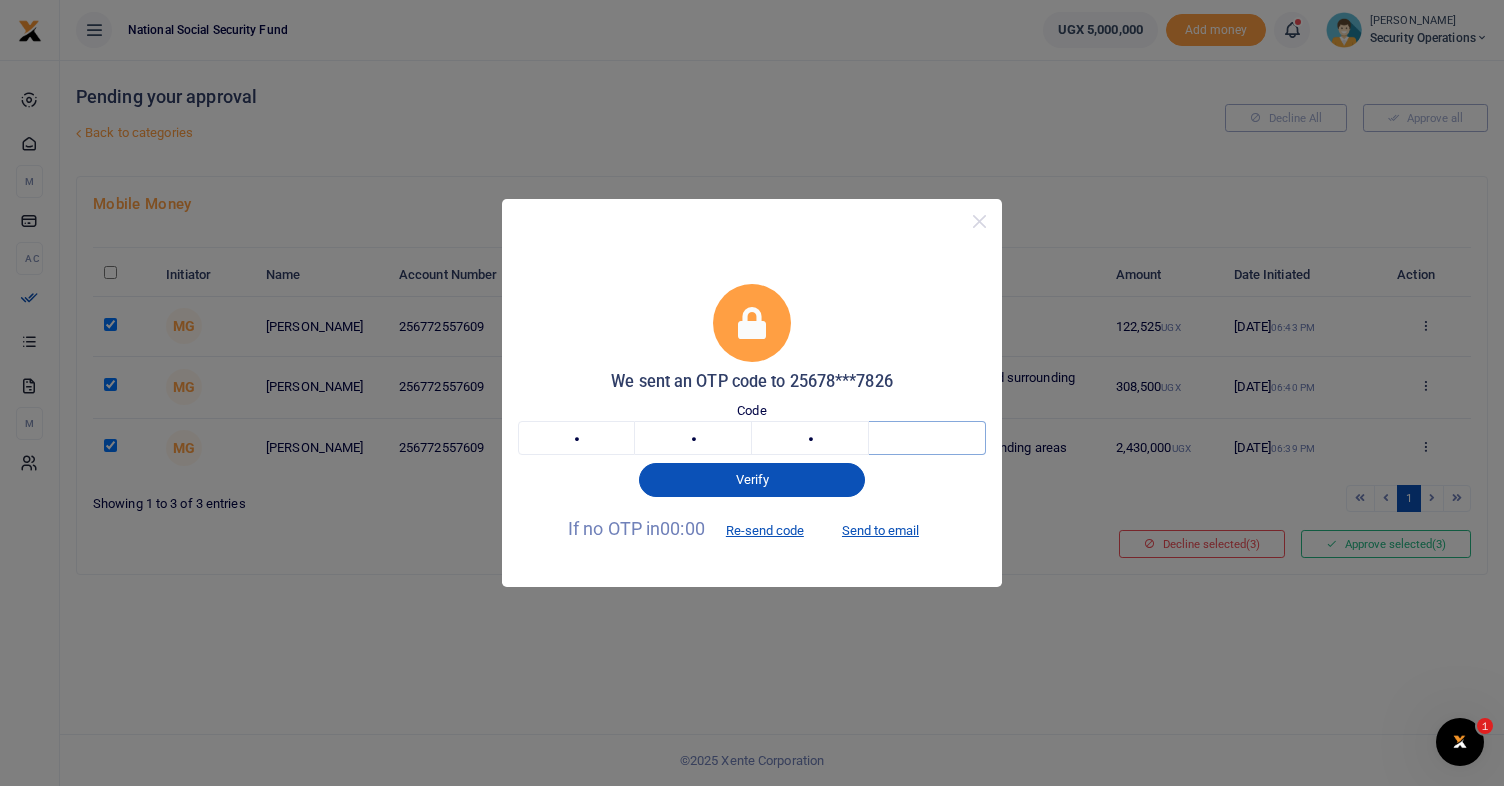 type on "5" 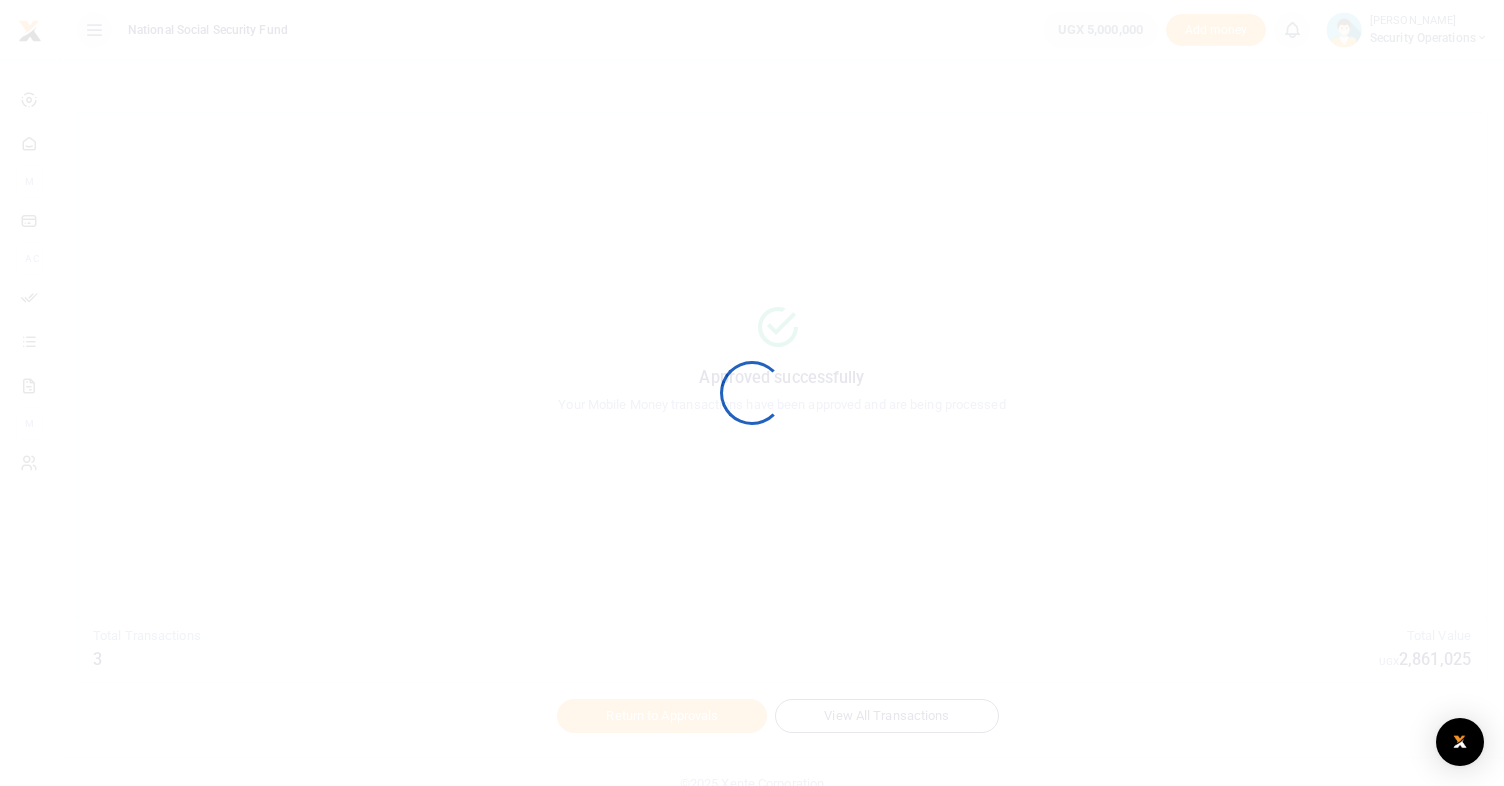 scroll, scrollTop: 0, scrollLeft: 0, axis: both 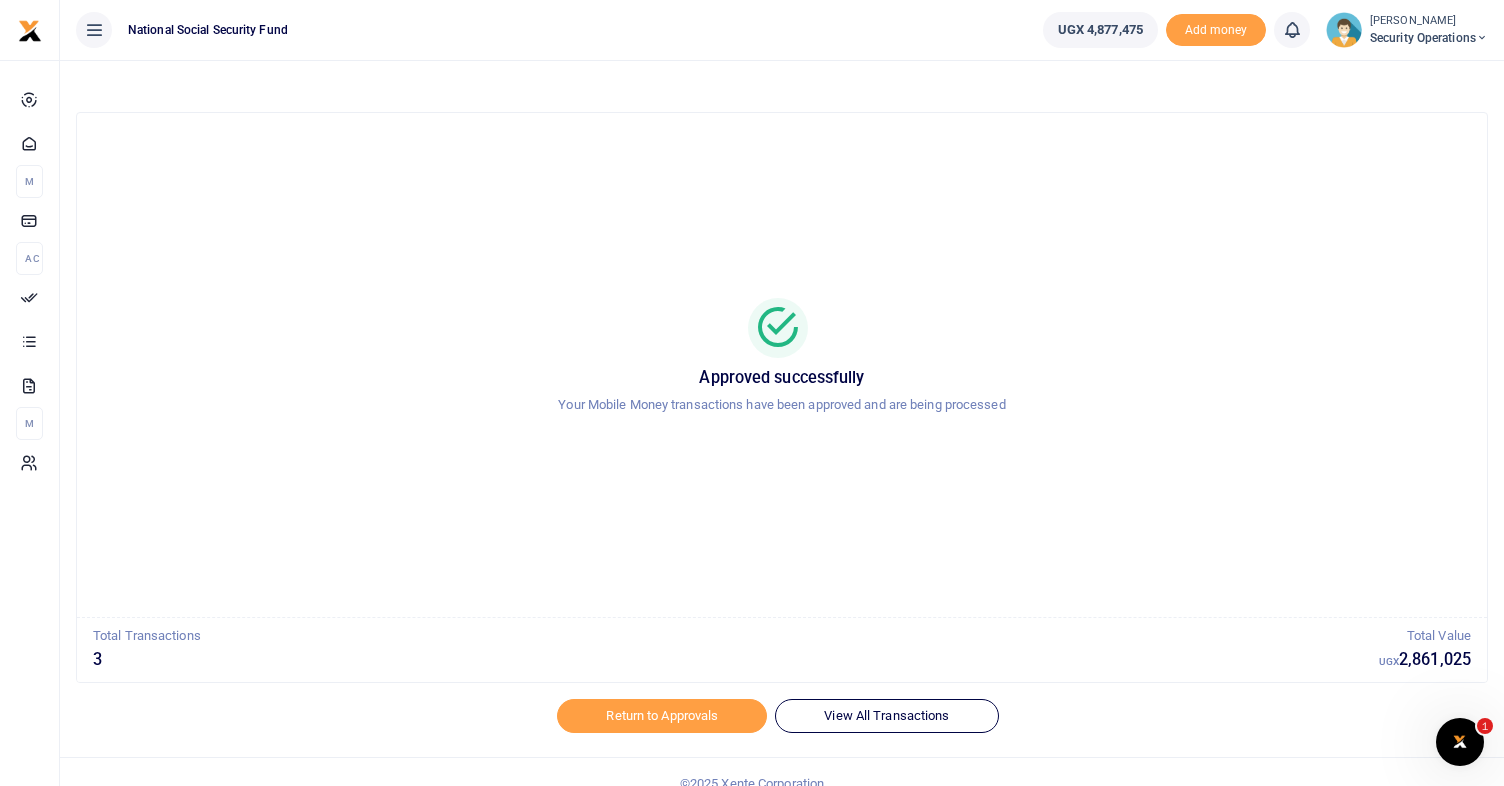 click on "Security Operations" at bounding box center [1429, 38] 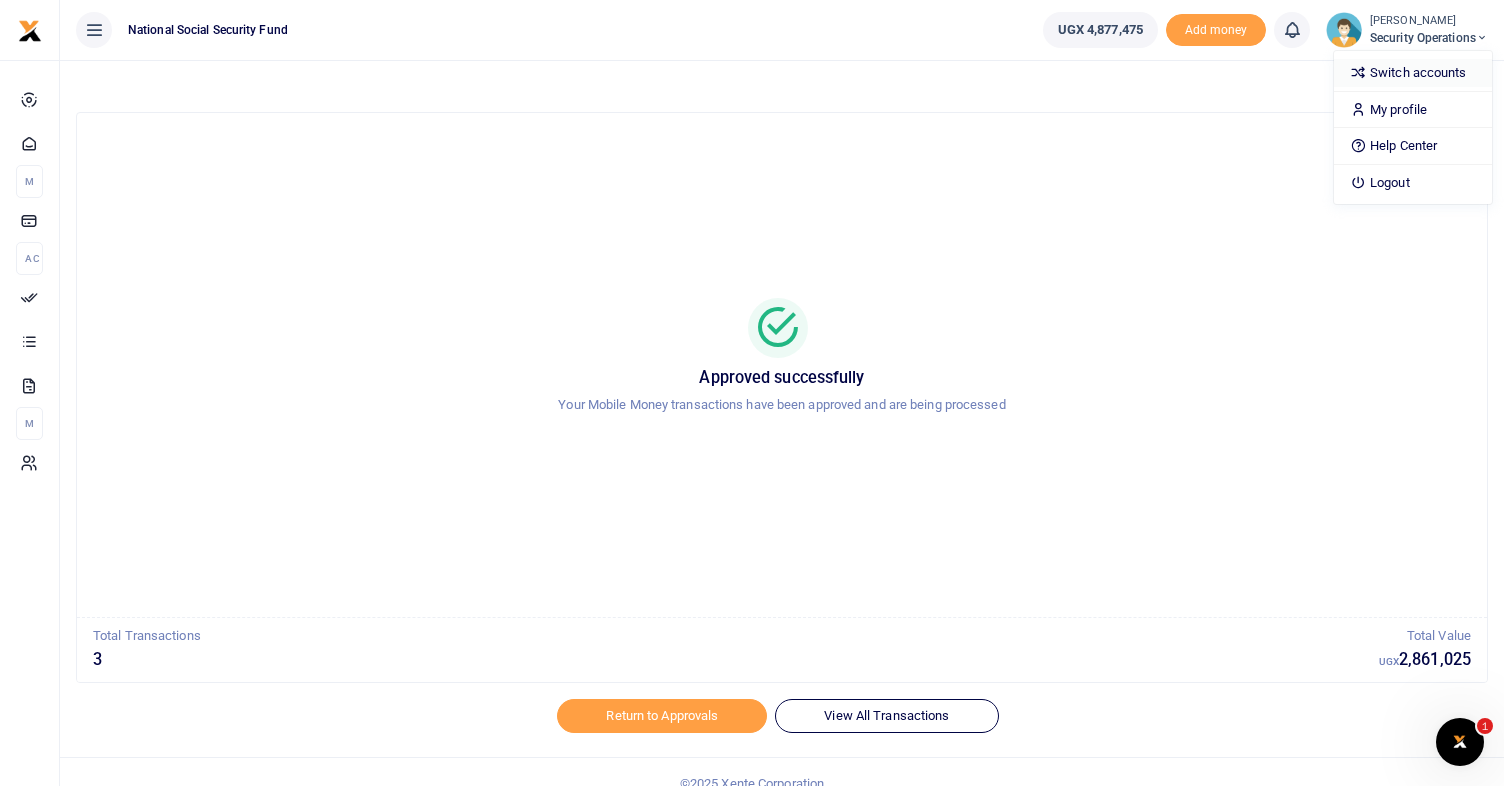 click on "Switch accounts" at bounding box center (1413, 73) 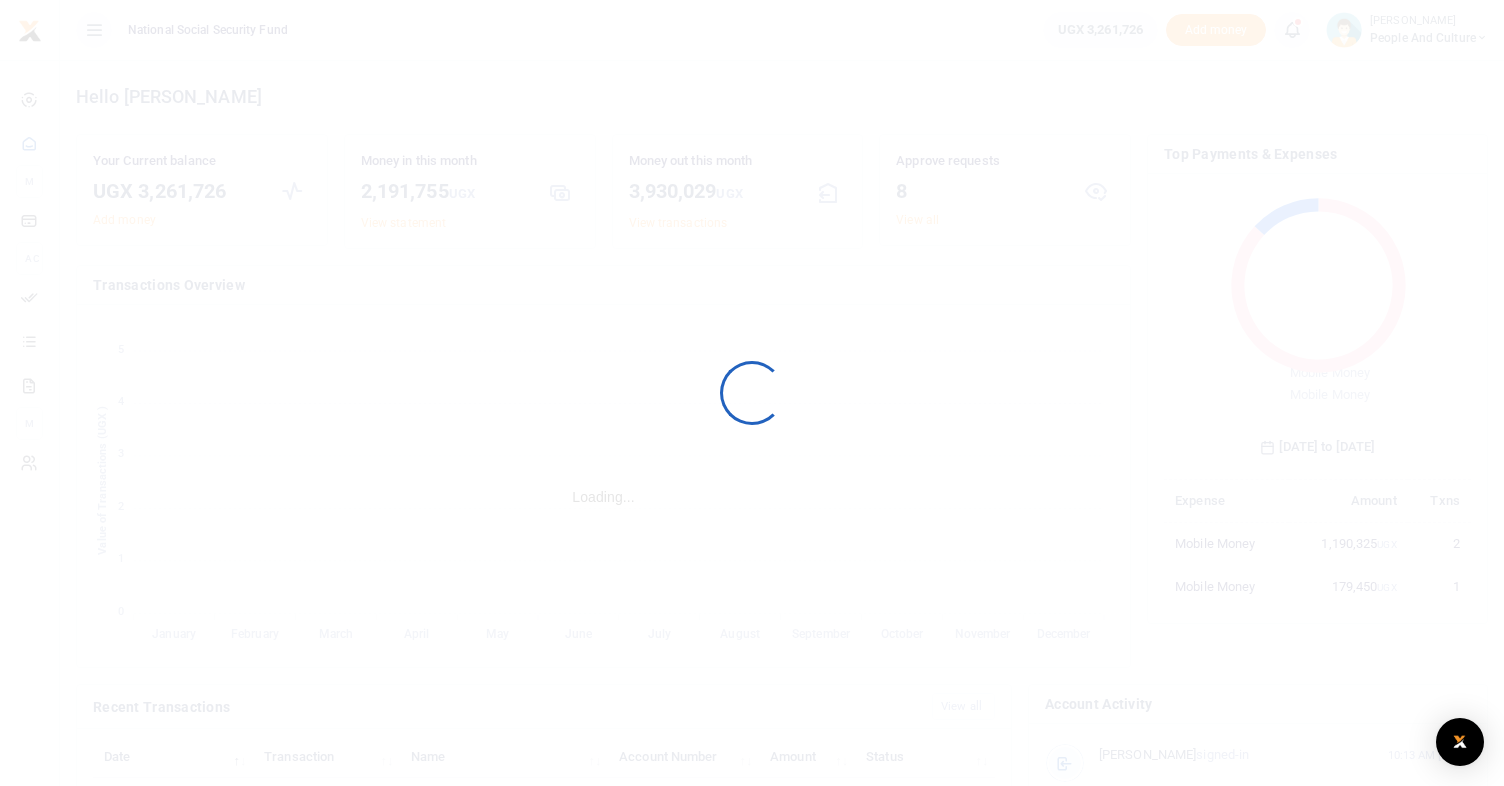 scroll, scrollTop: 0, scrollLeft: 0, axis: both 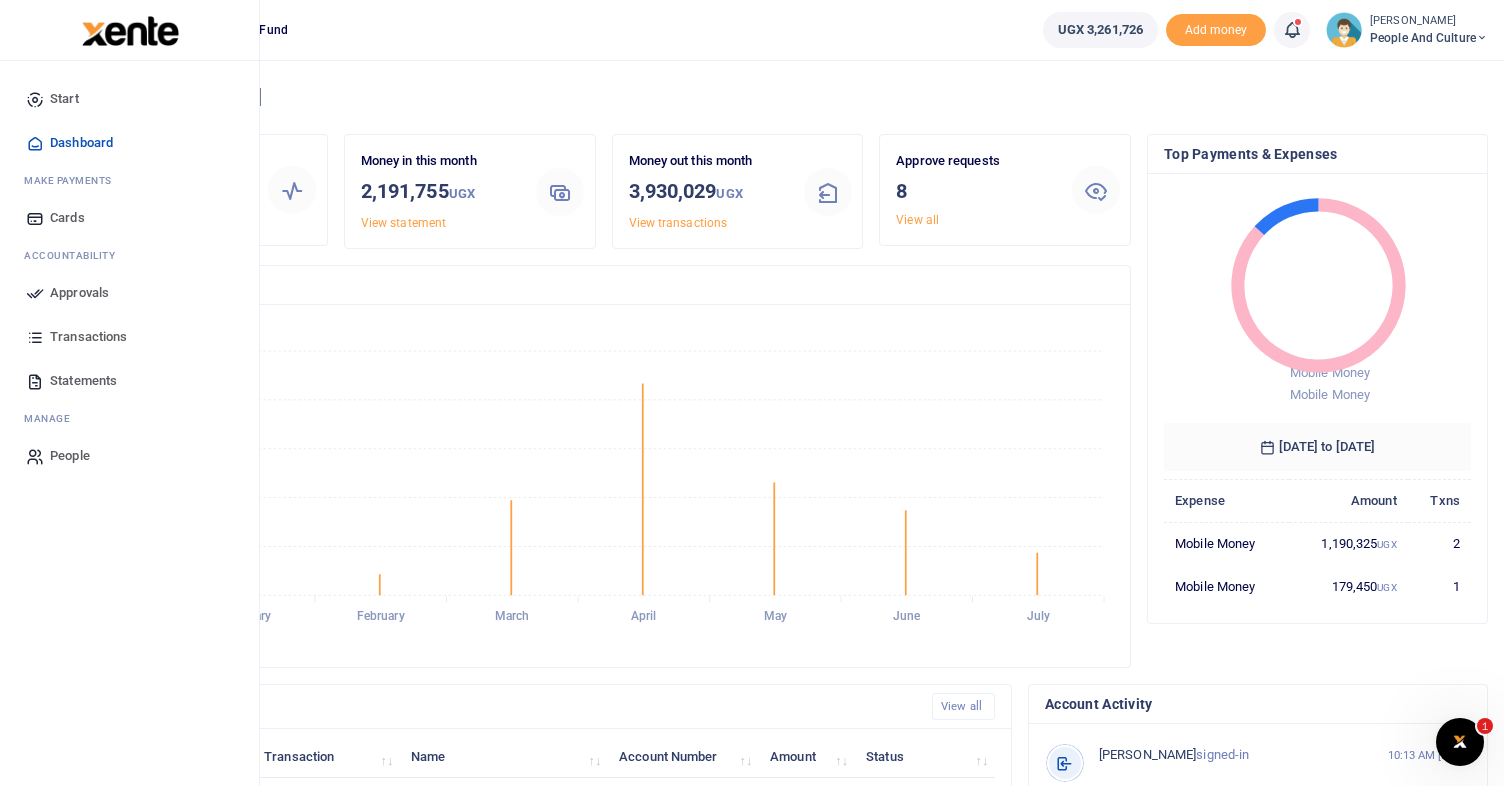 click on "Approvals" at bounding box center (79, 293) 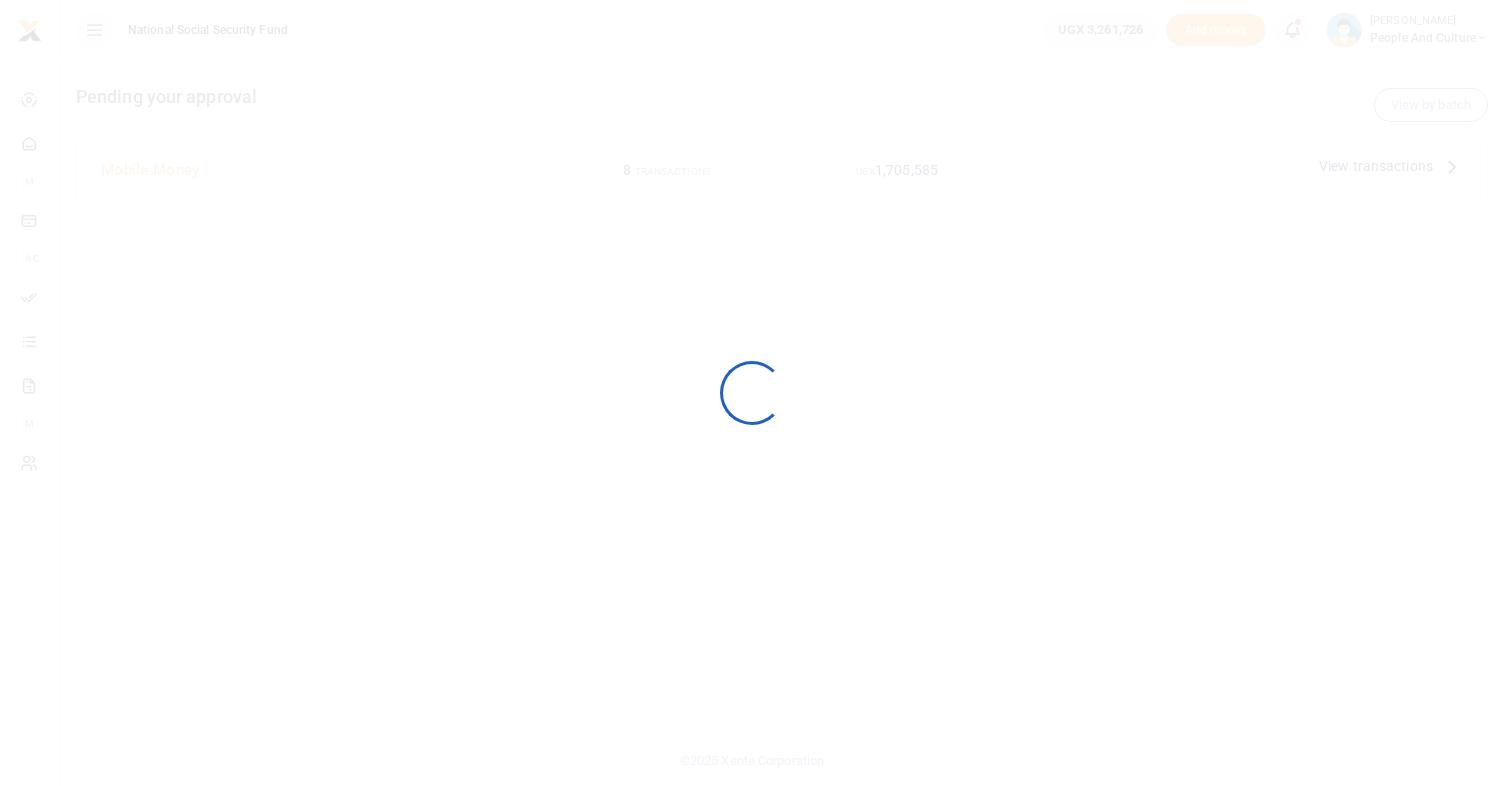 scroll, scrollTop: 0, scrollLeft: 0, axis: both 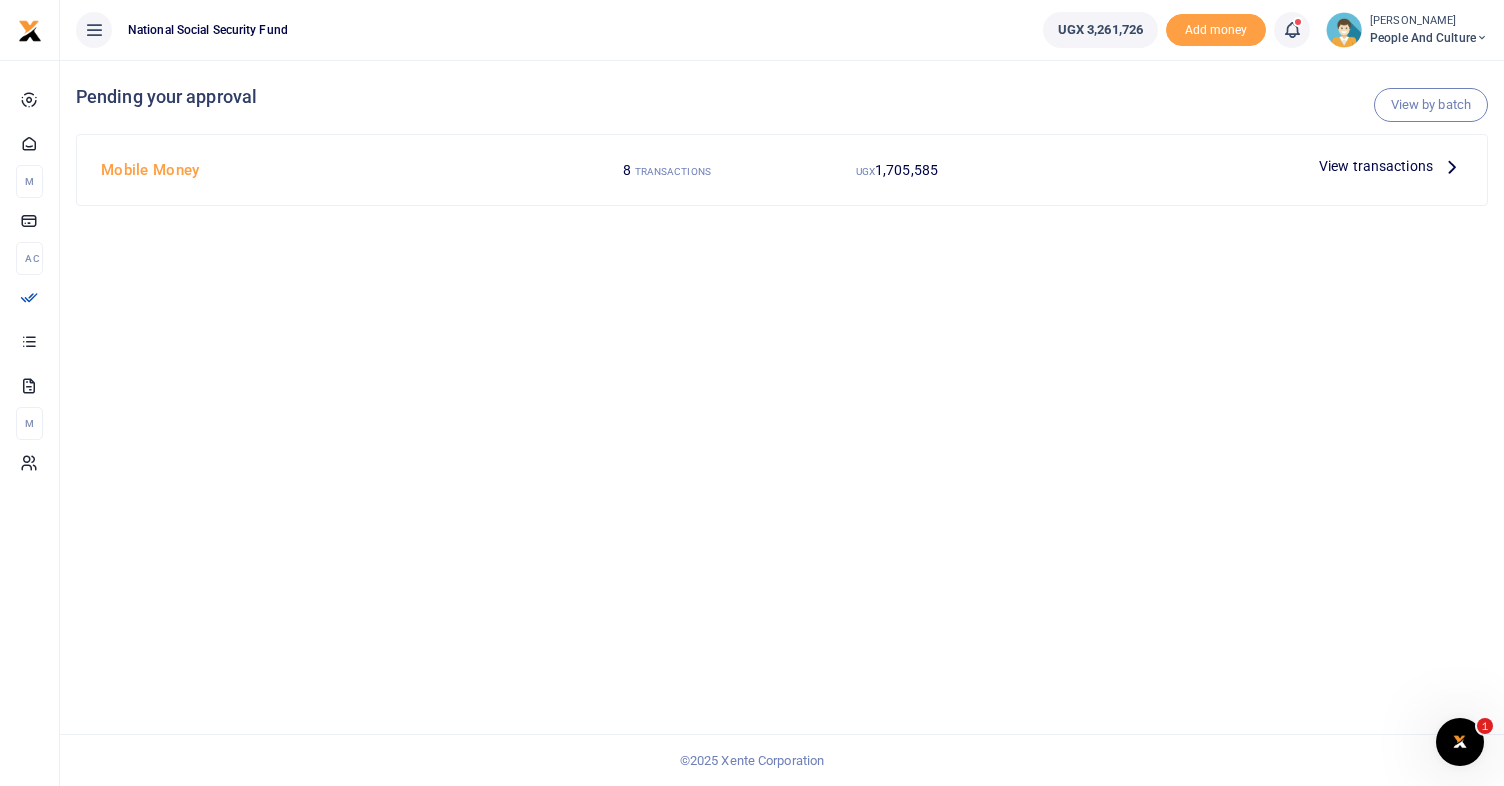 click on "View transactions" at bounding box center [1376, 166] 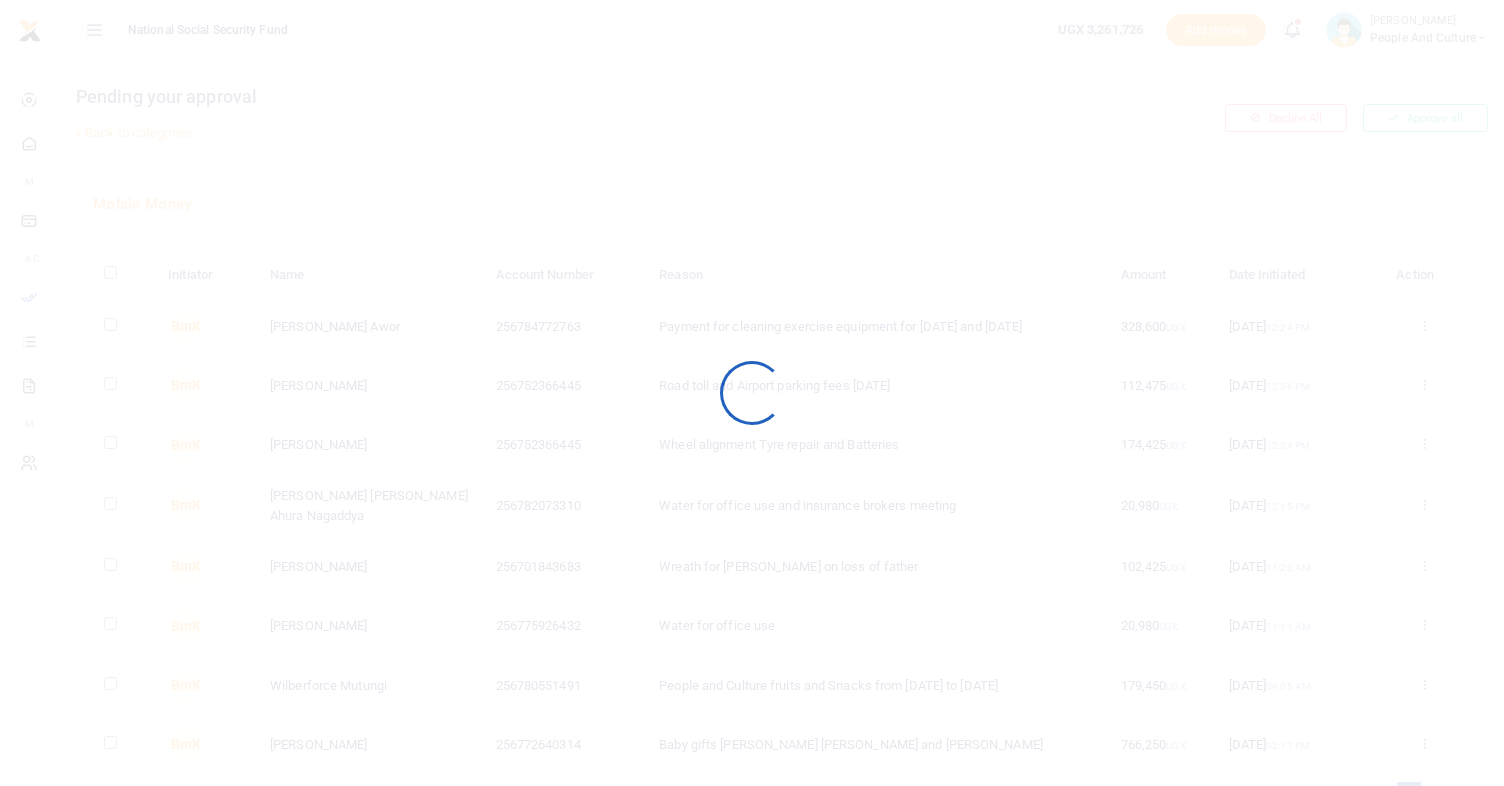 scroll, scrollTop: 0, scrollLeft: 0, axis: both 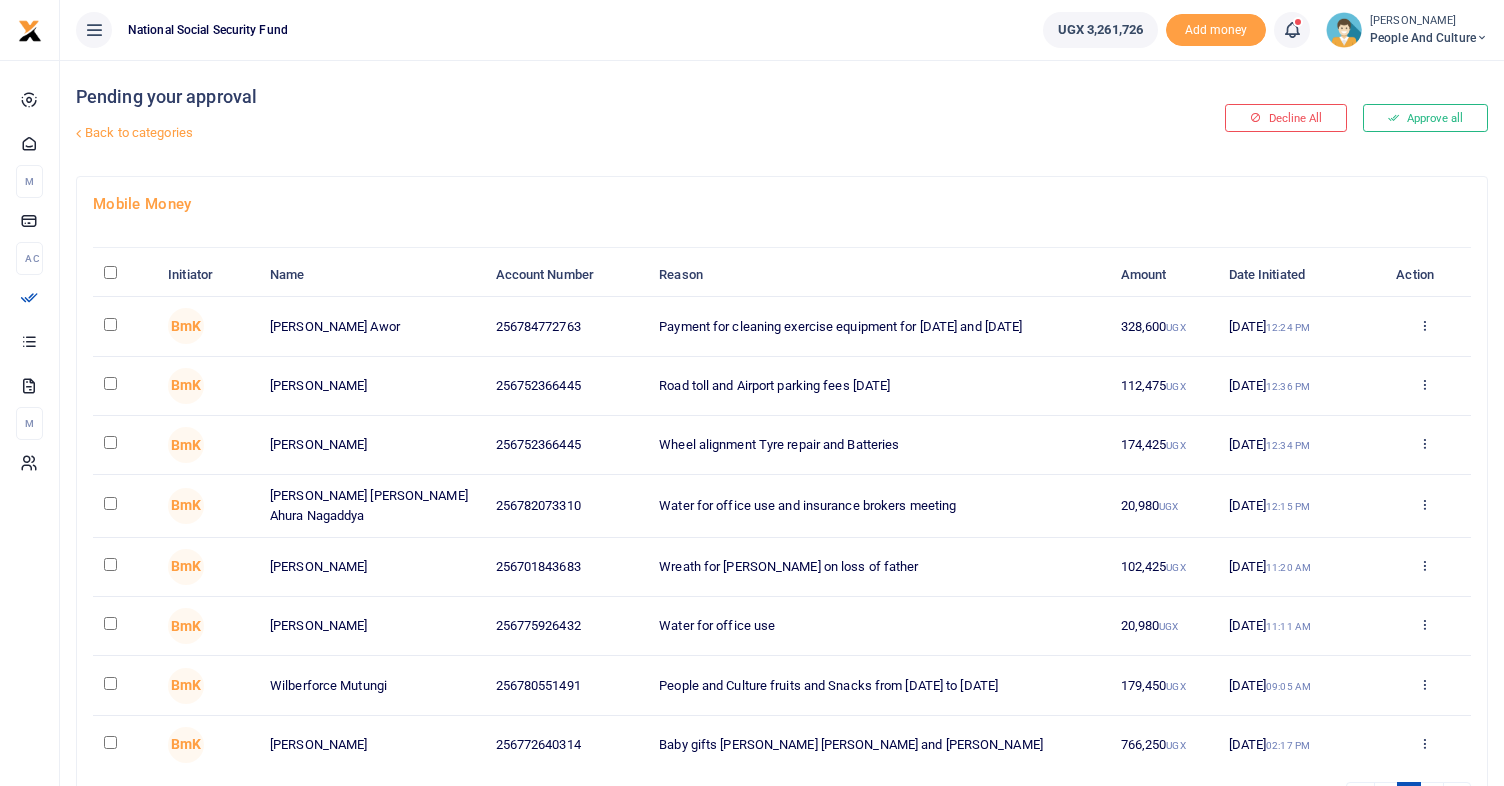 click at bounding box center [110, 324] 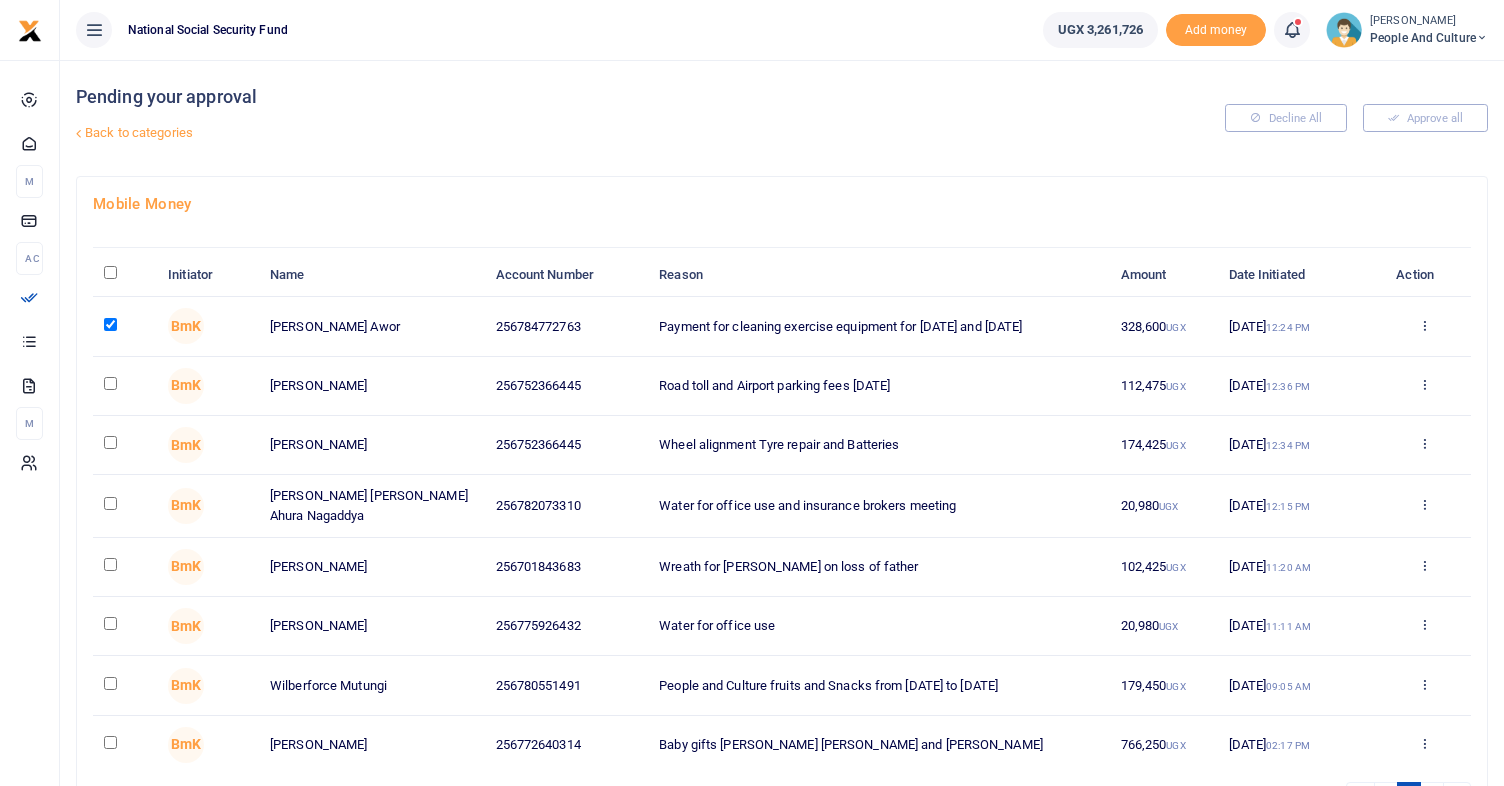 click at bounding box center (110, 383) 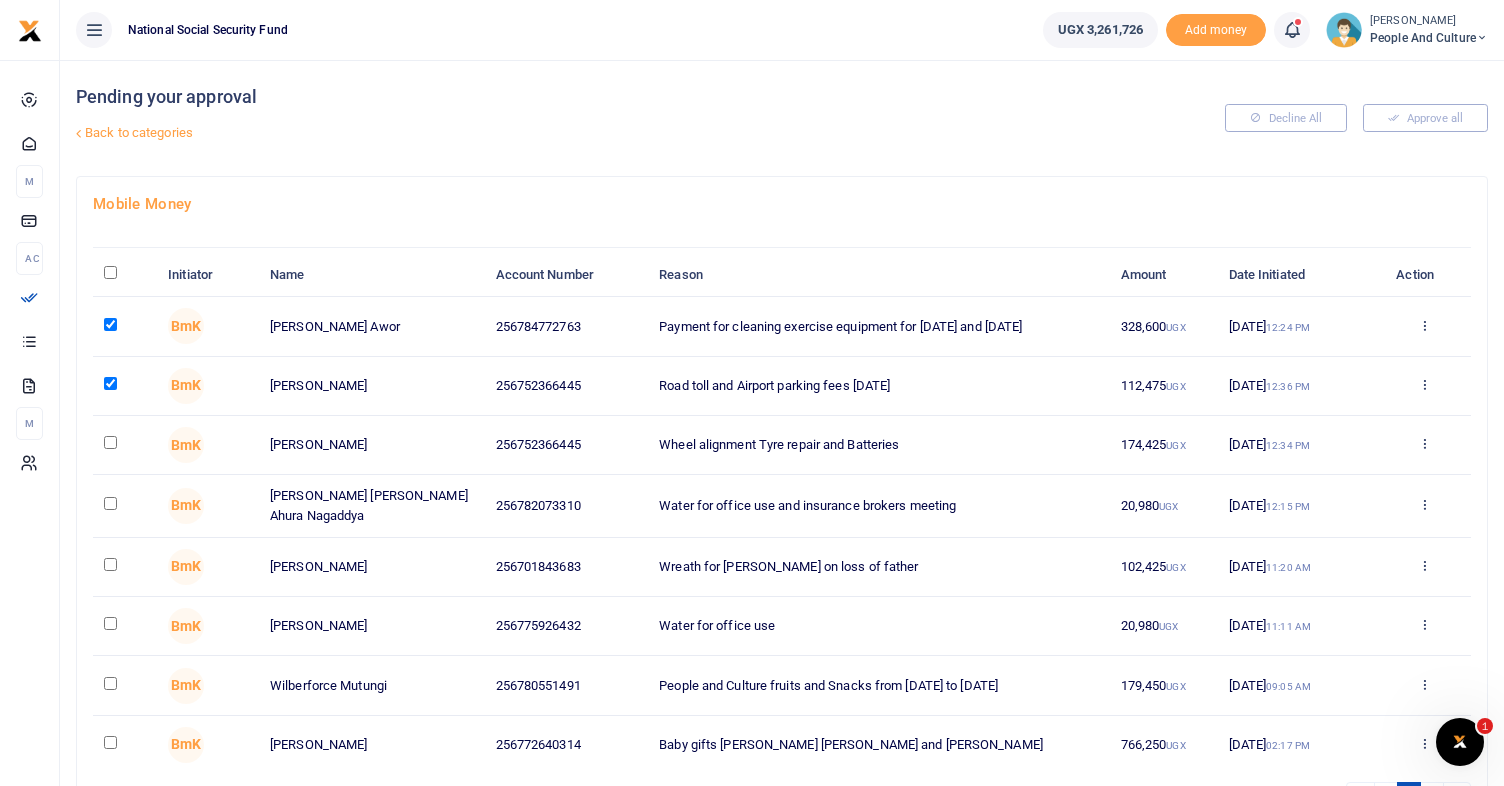 scroll, scrollTop: 0, scrollLeft: 0, axis: both 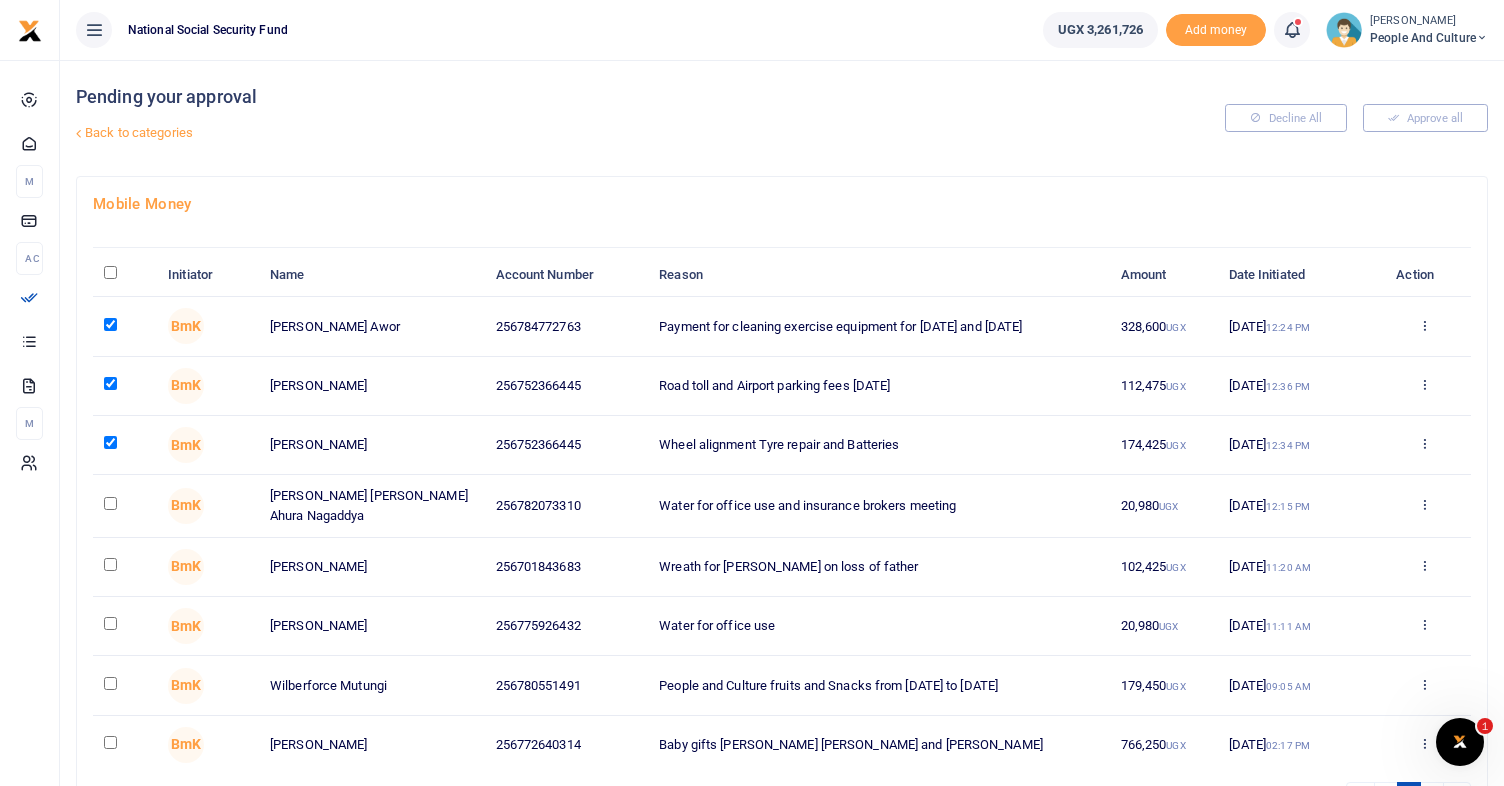 click at bounding box center [110, 503] 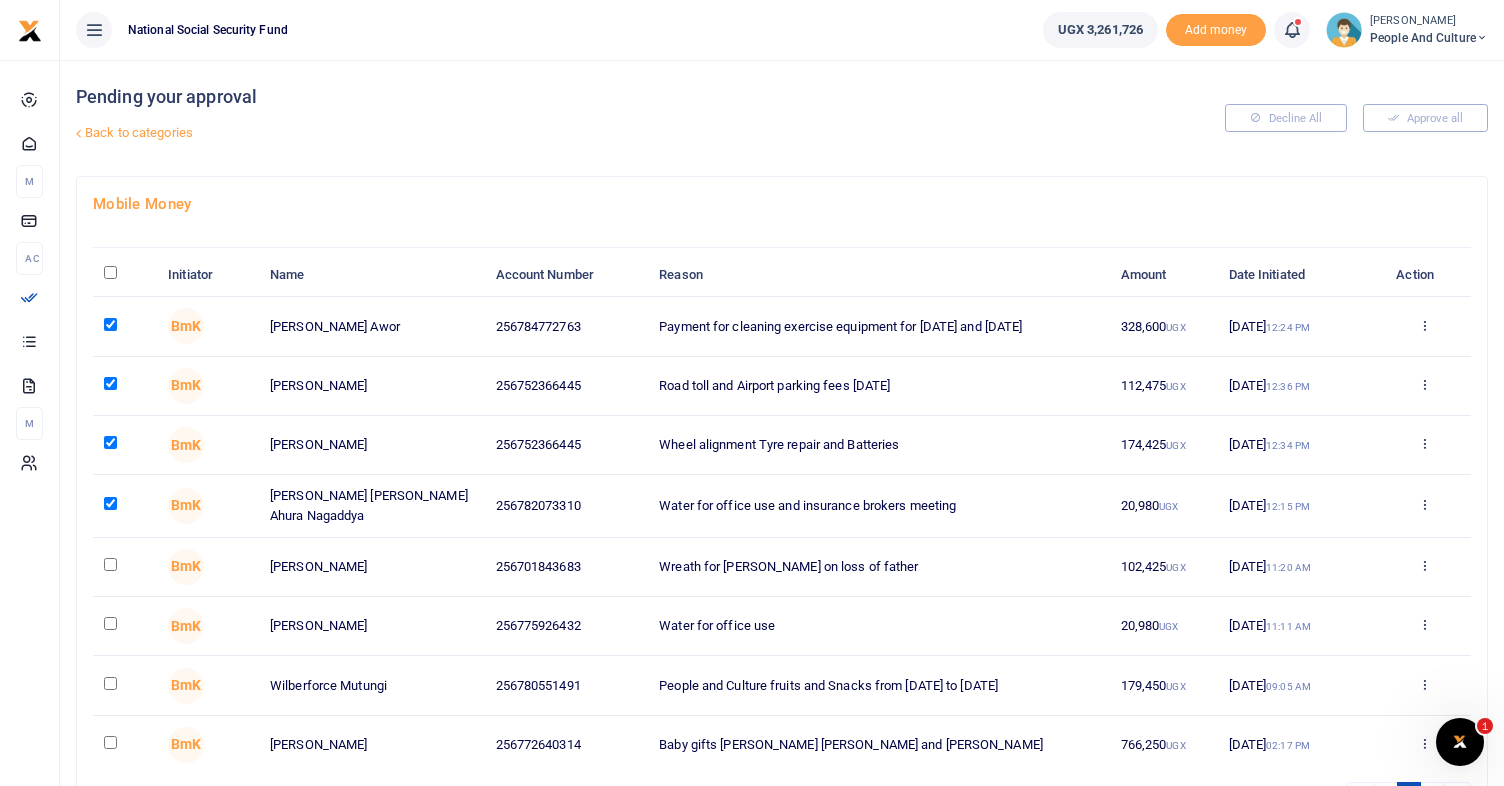 click at bounding box center [110, 564] 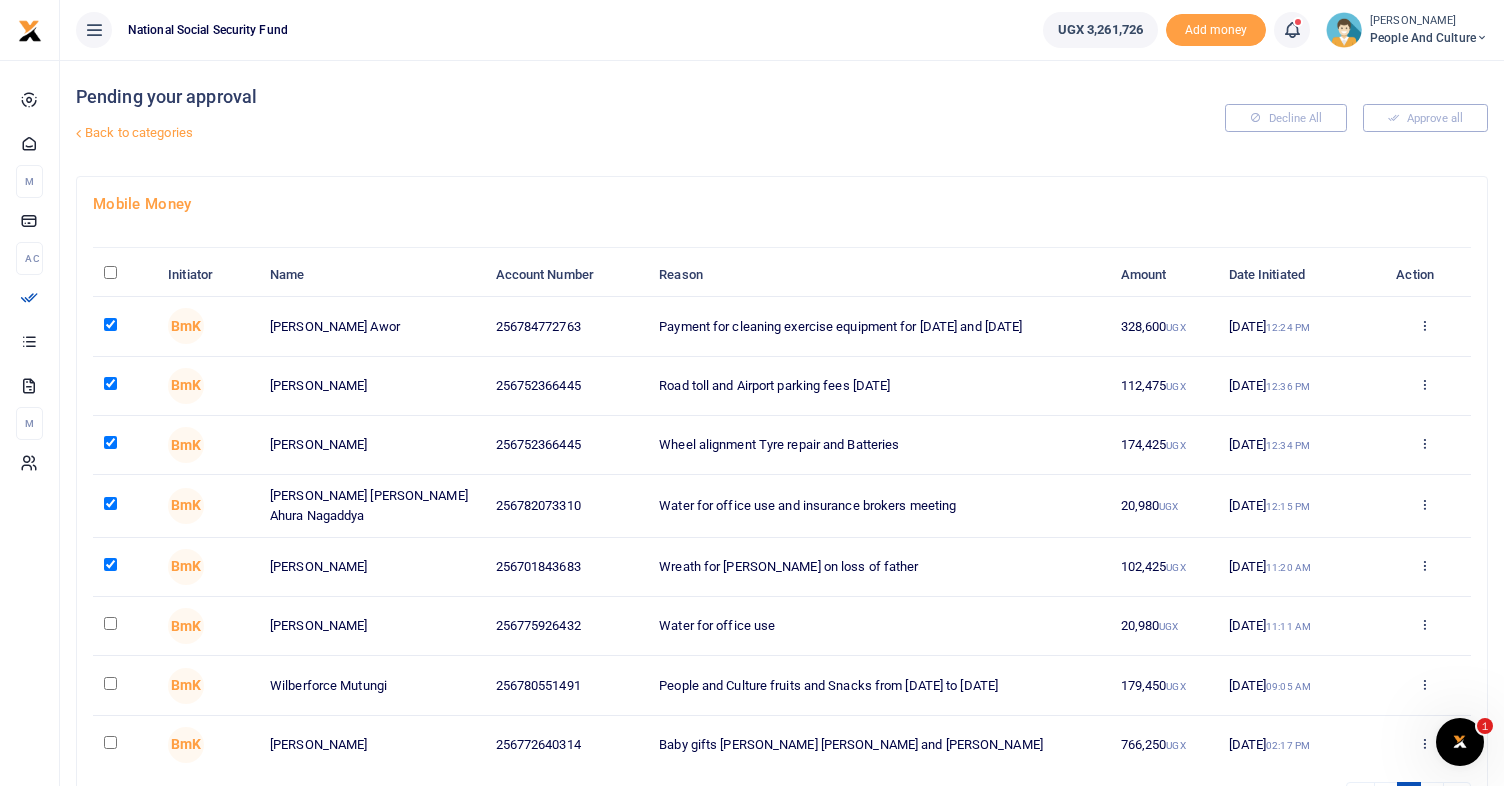 click at bounding box center [110, 623] 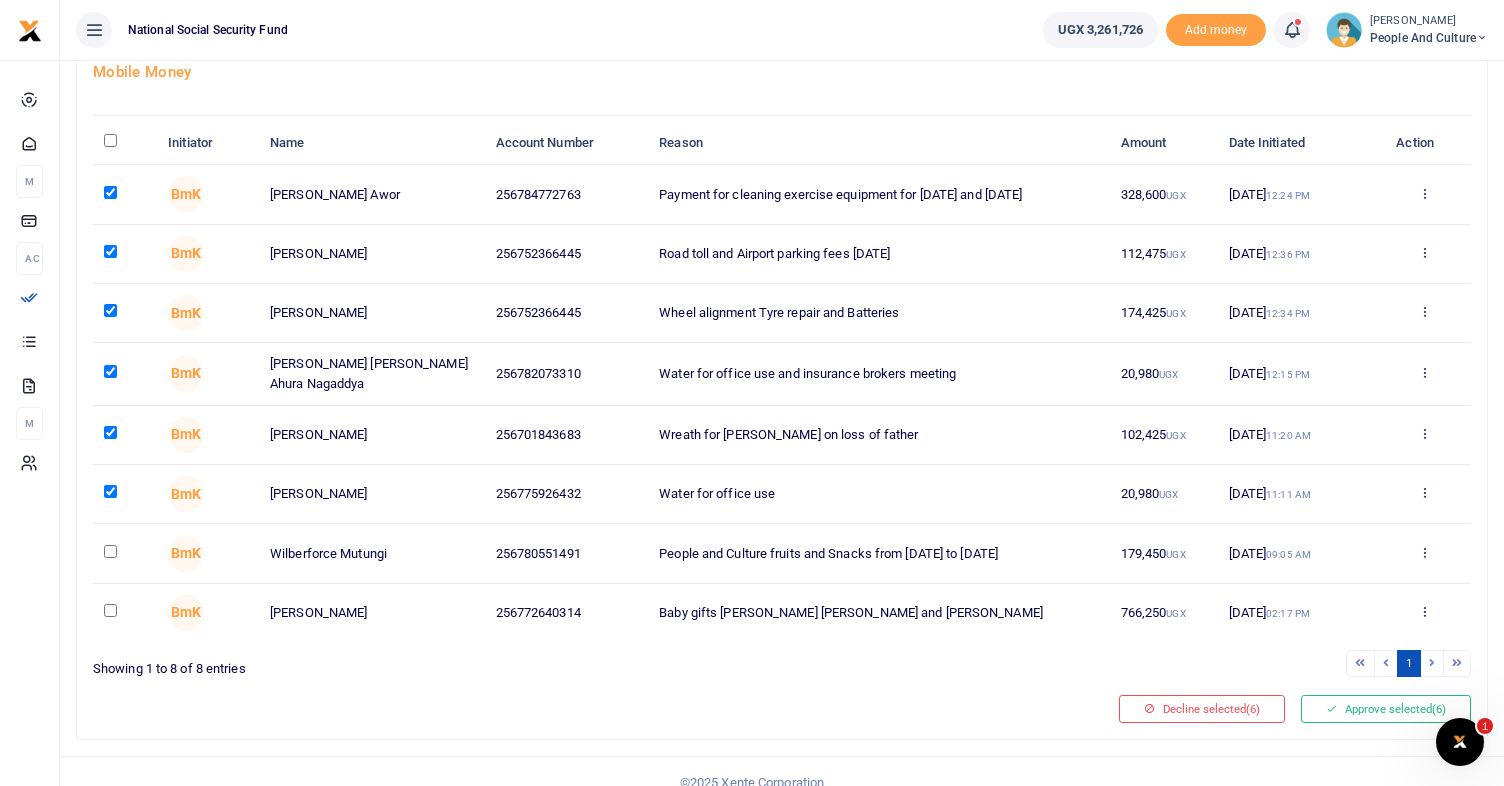 scroll, scrollTop: 151, scrollLeft: 0, axis: vertical 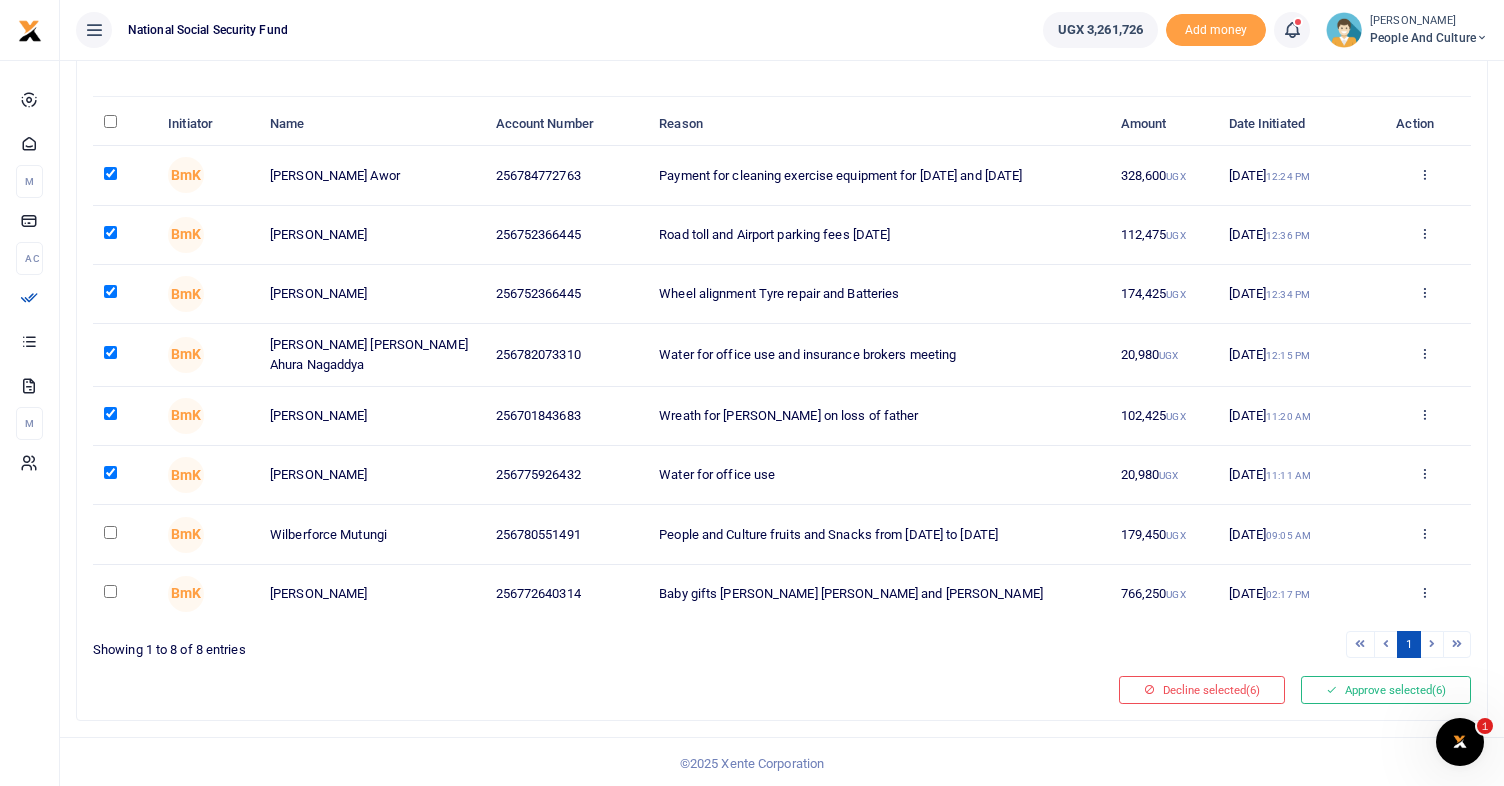 click at bounding box center (110, 532) 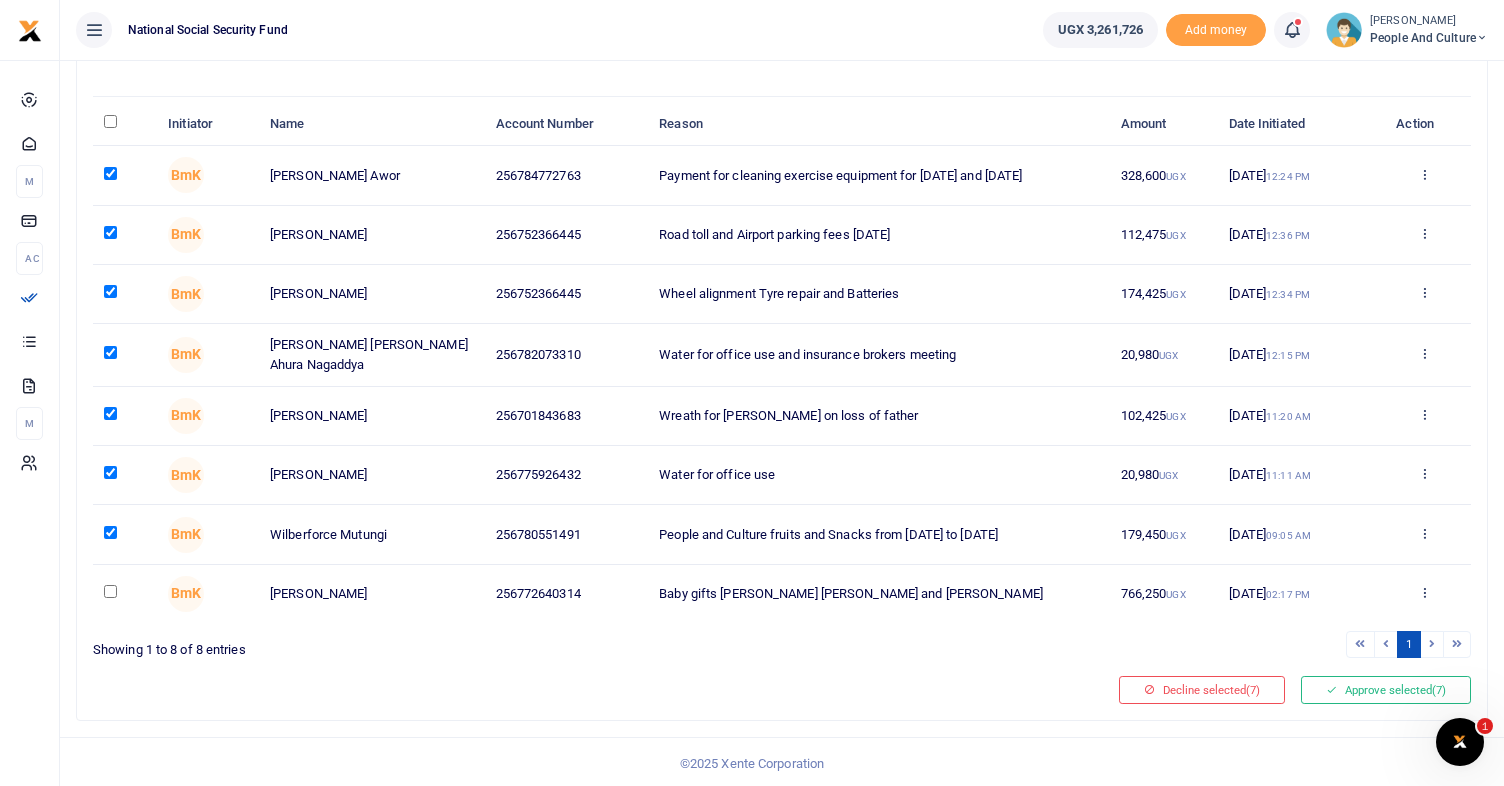click at bounding box center (110, 591) 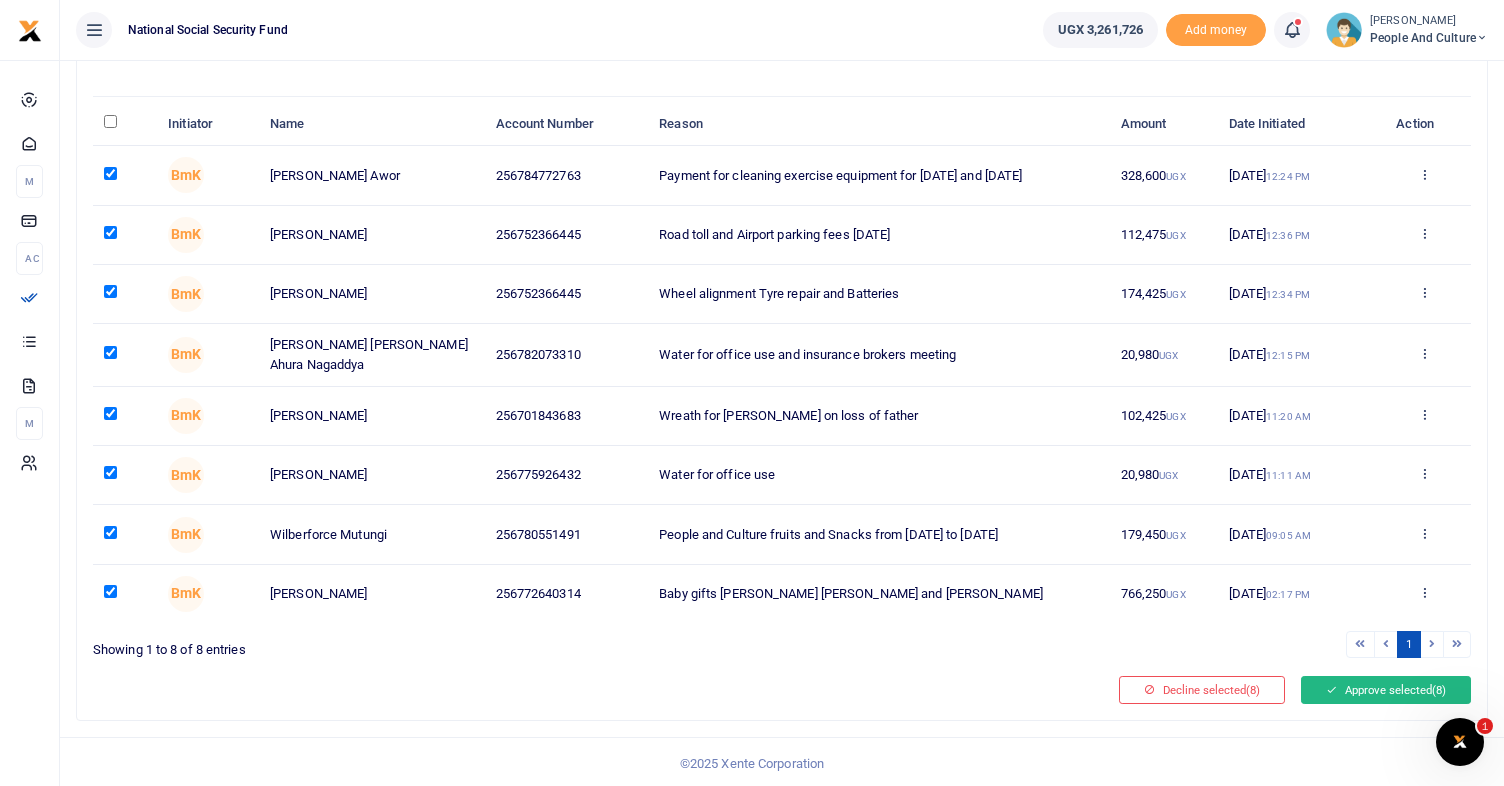 click on "Approve selected  (8)" at bounding box center (1386, 690) 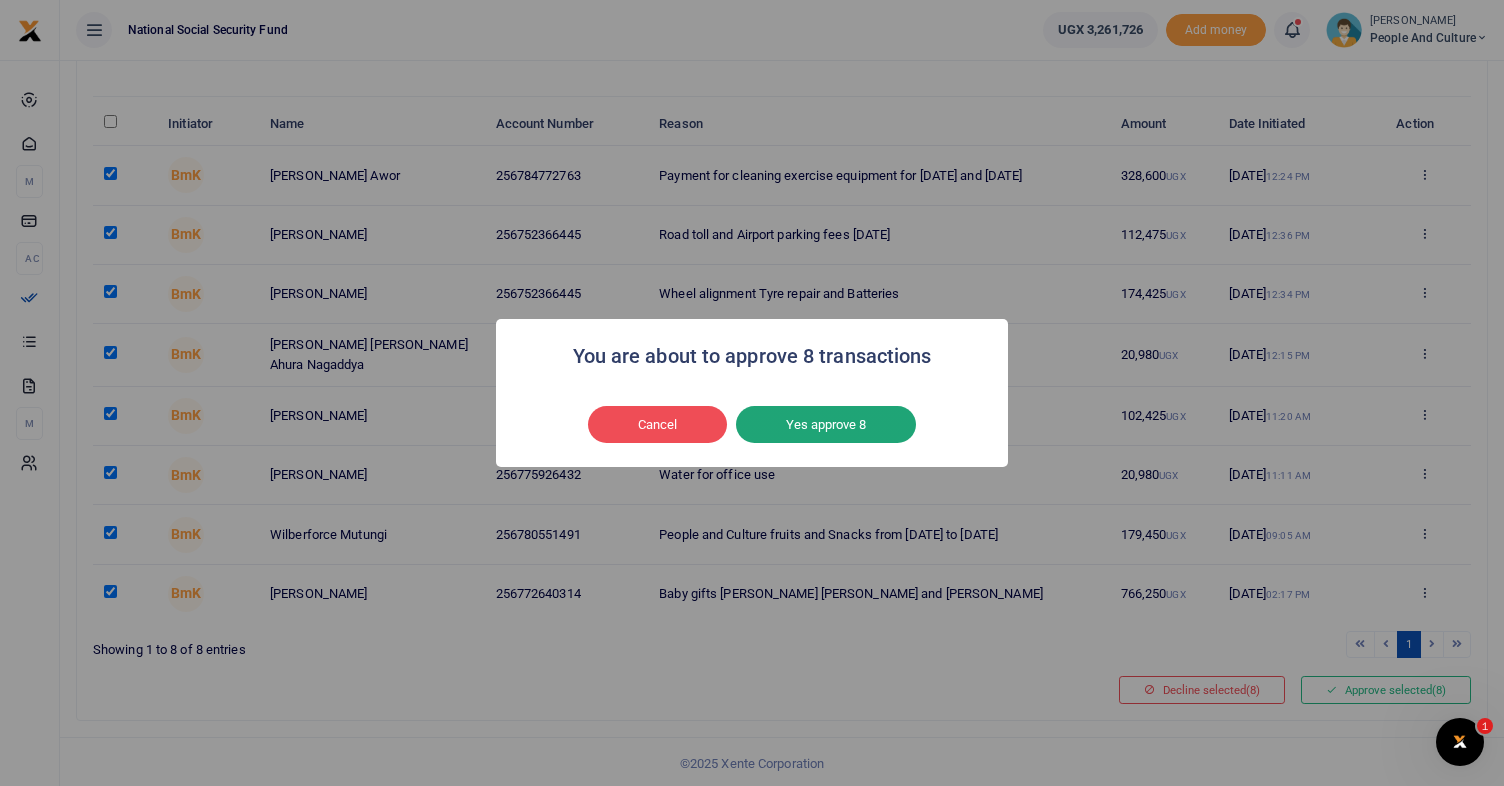 click on "Yes approve 8" at bounding box center [826, 425] 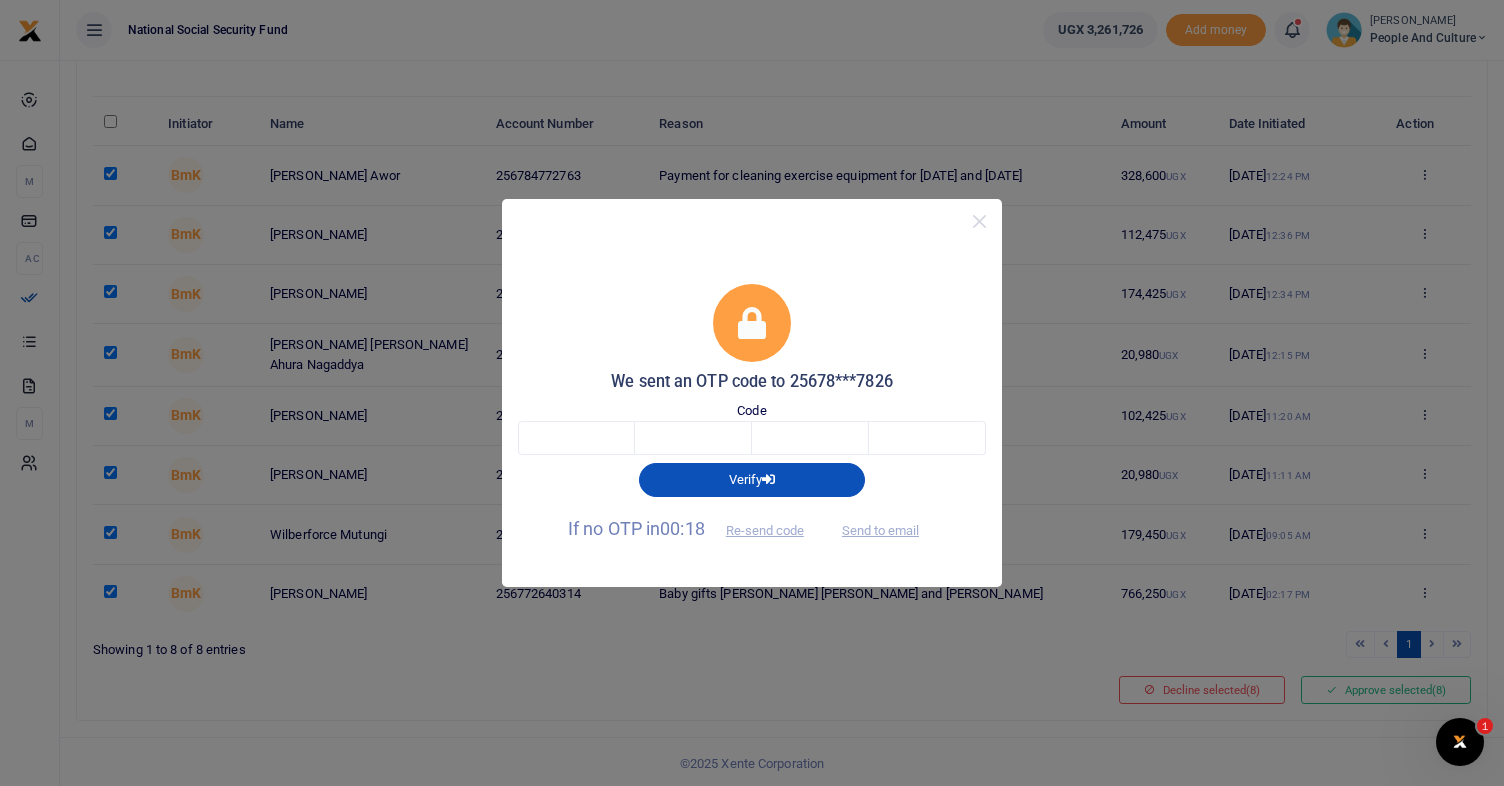 click on "Send to email" at bounding box center (880, 528) 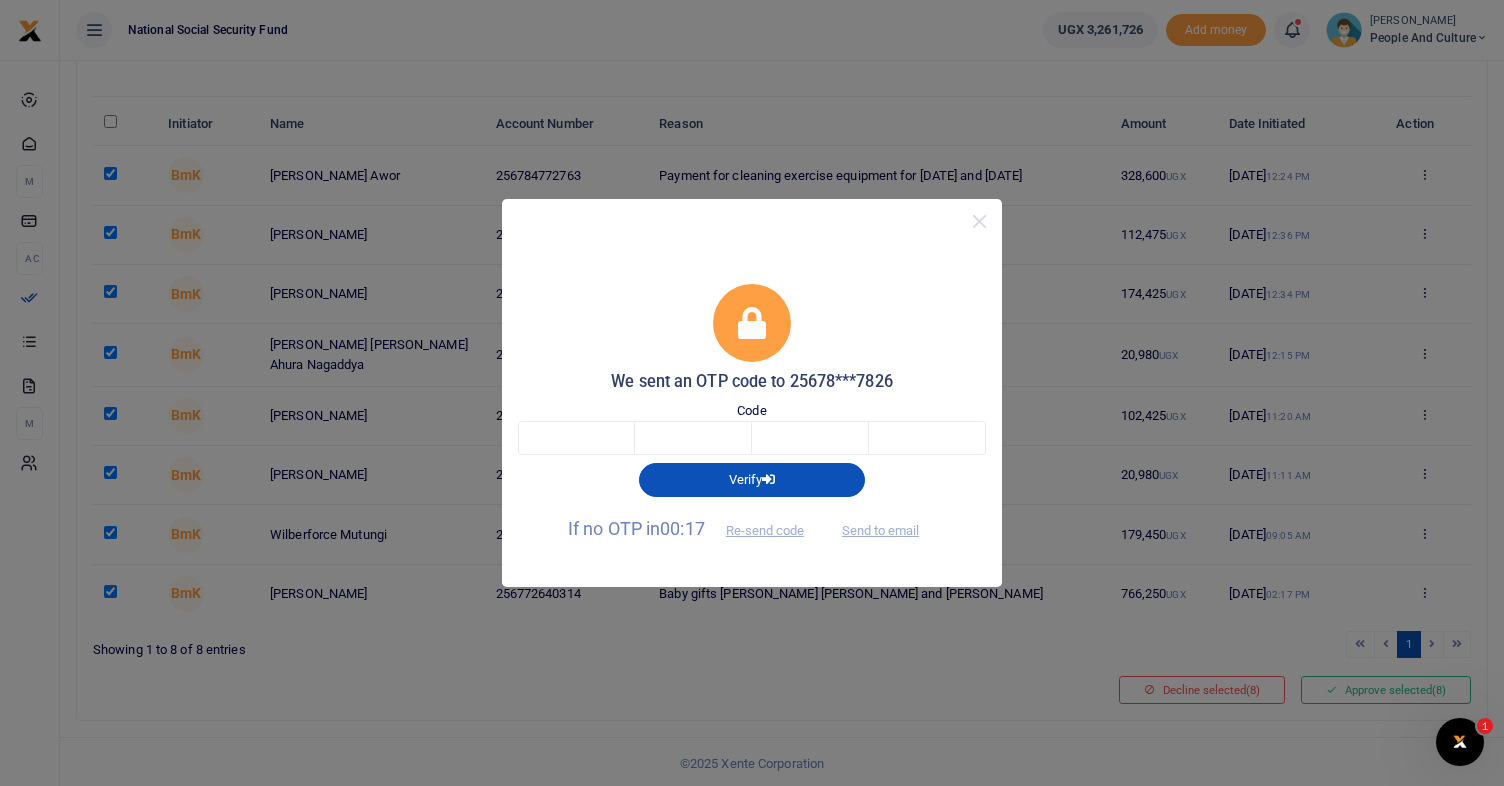 click on "Send to email" at bounding box center (880, 528) 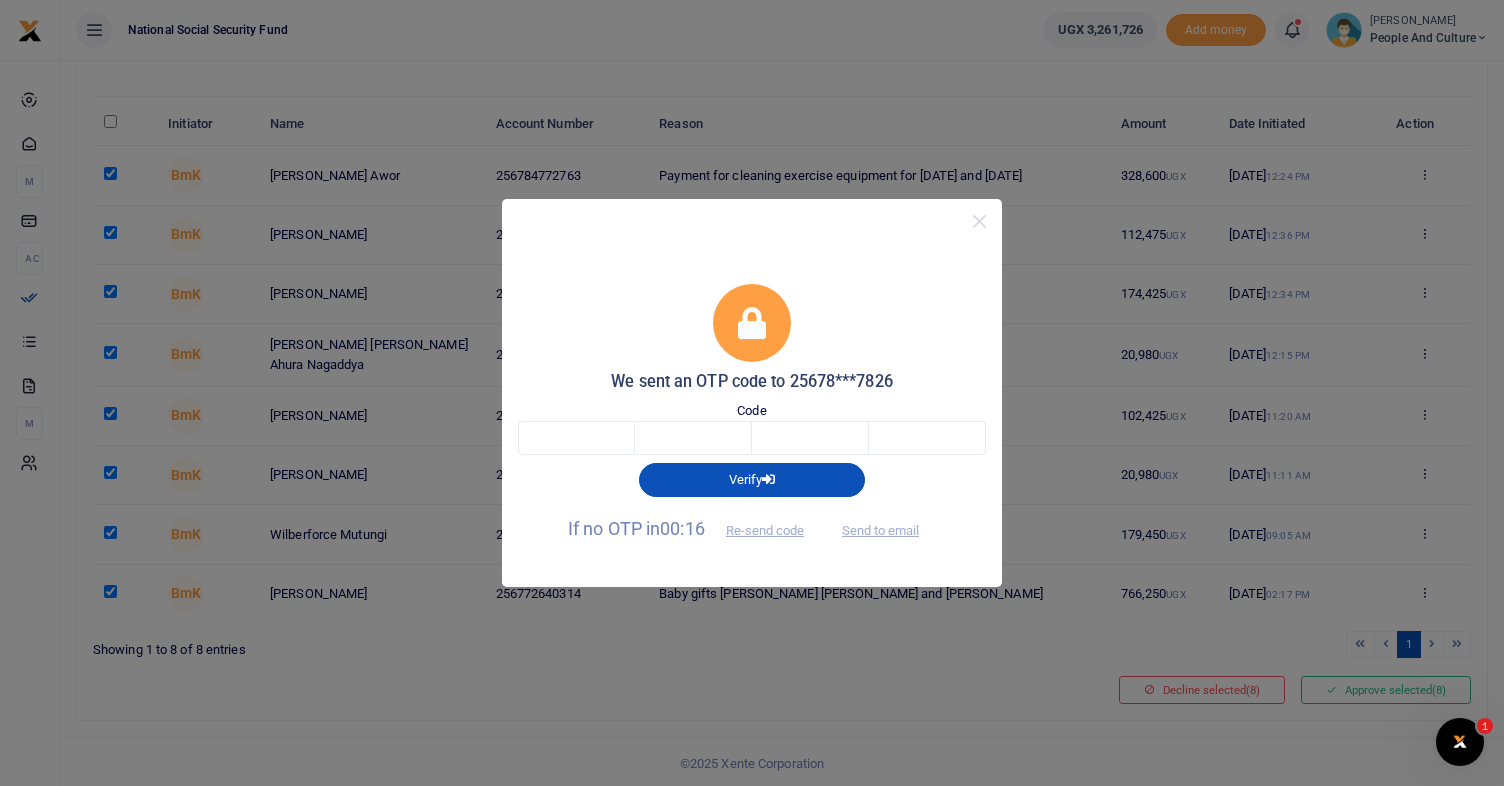 click on "Send to email" at bounding box center (880, 528) 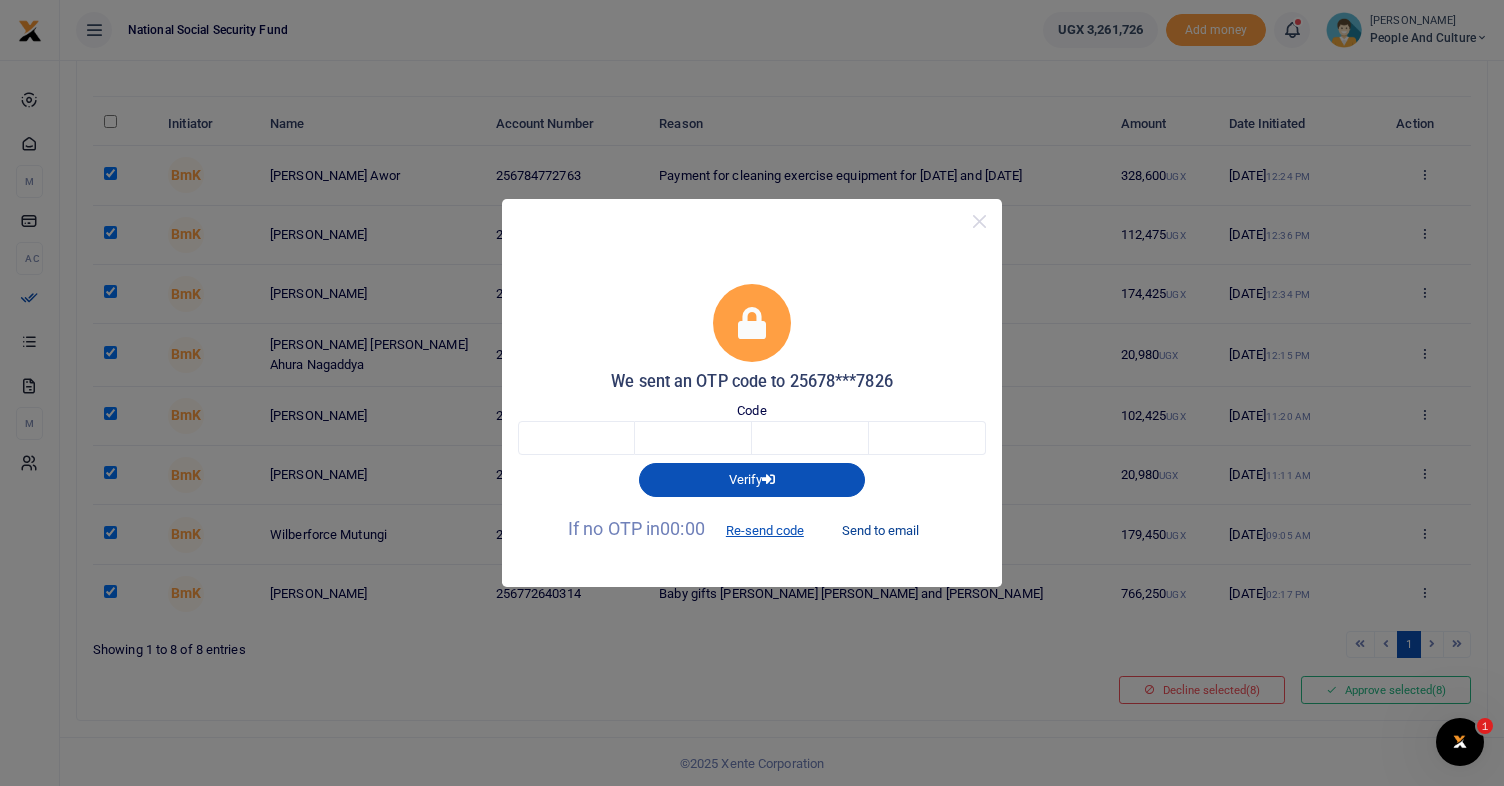 click on "Send to email" at bounding box center (880, 530) 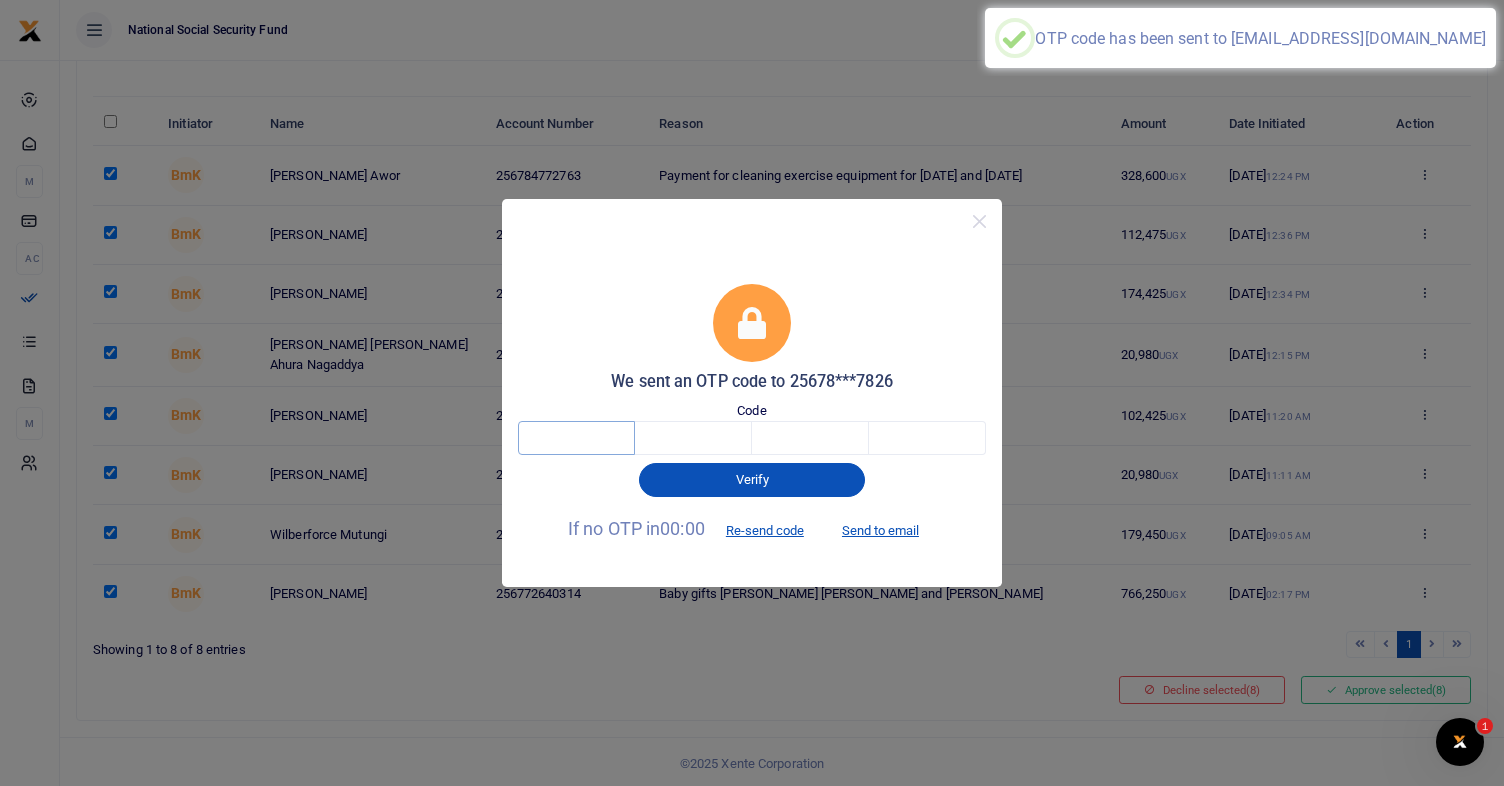click at bounding box center (576, 438) 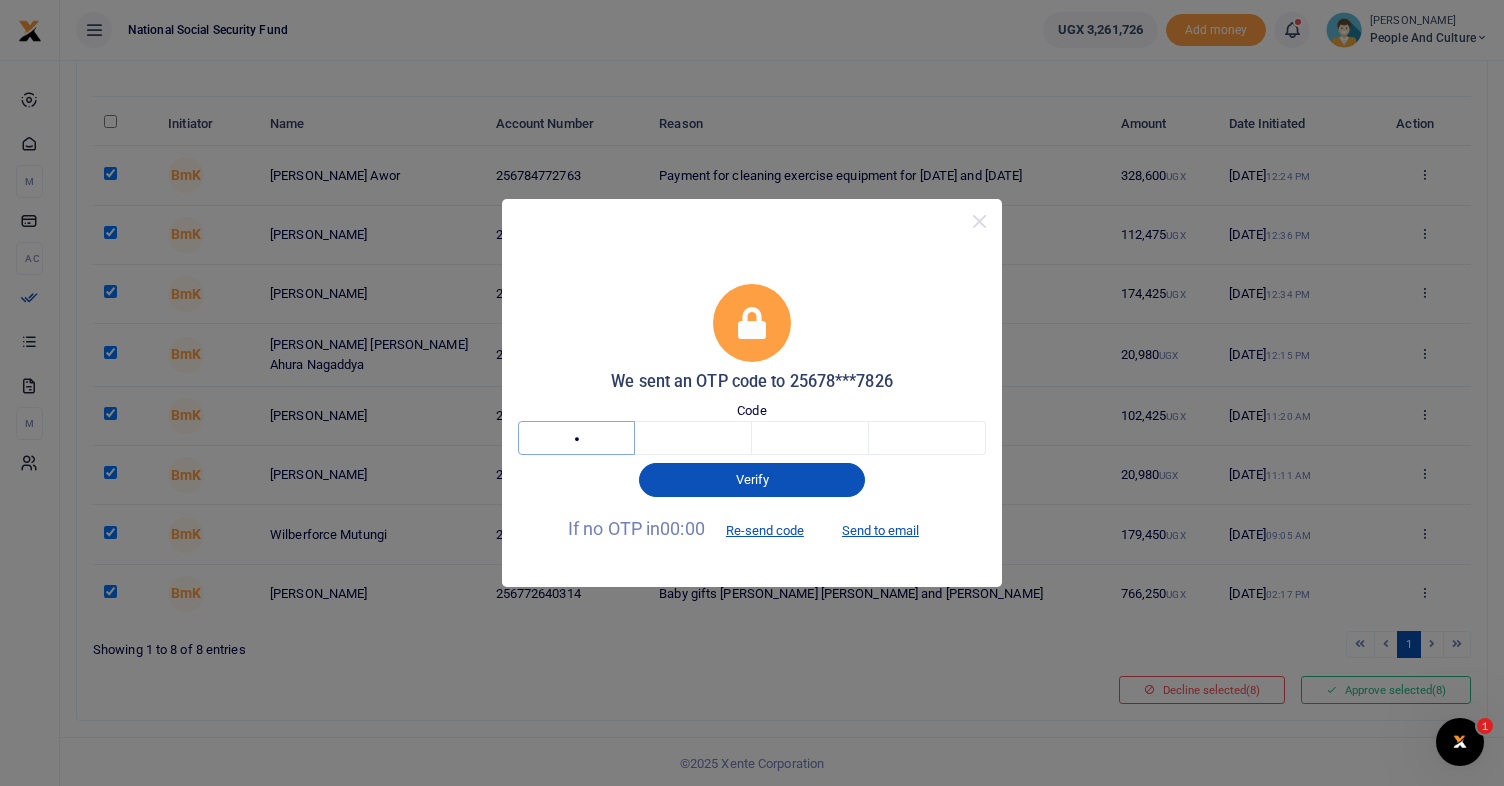 type on "1" 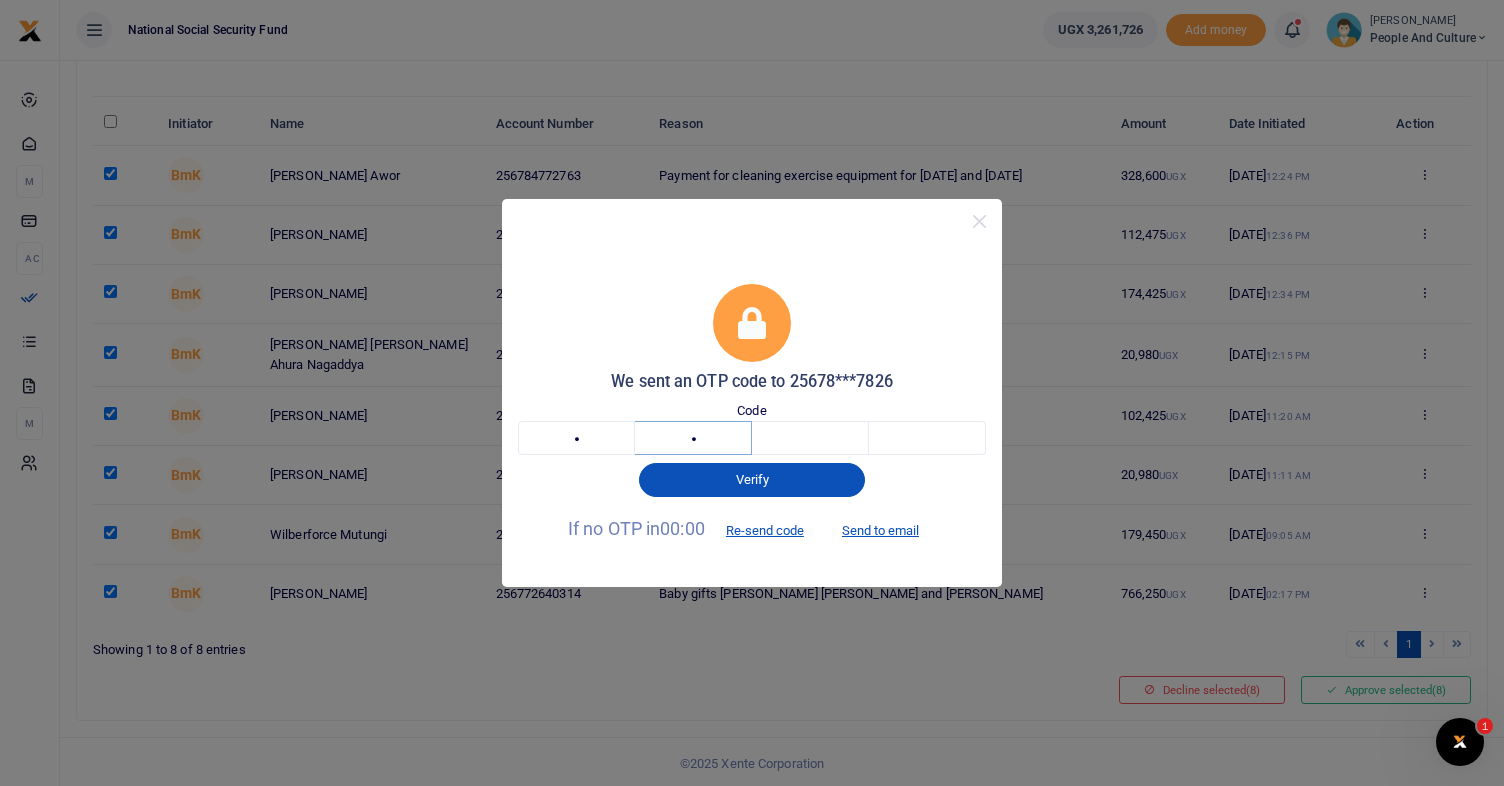 type on "6" 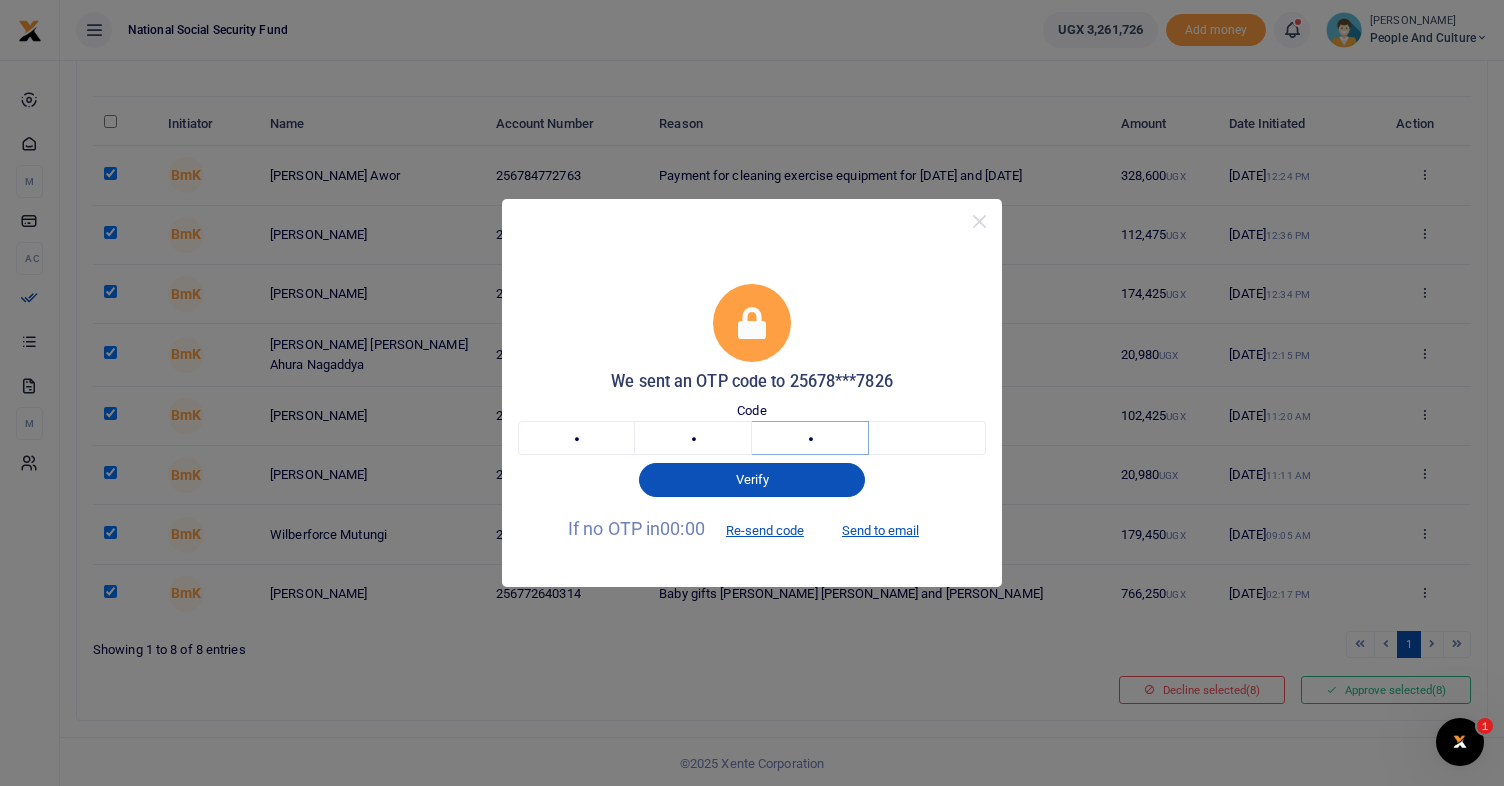 type on "7" 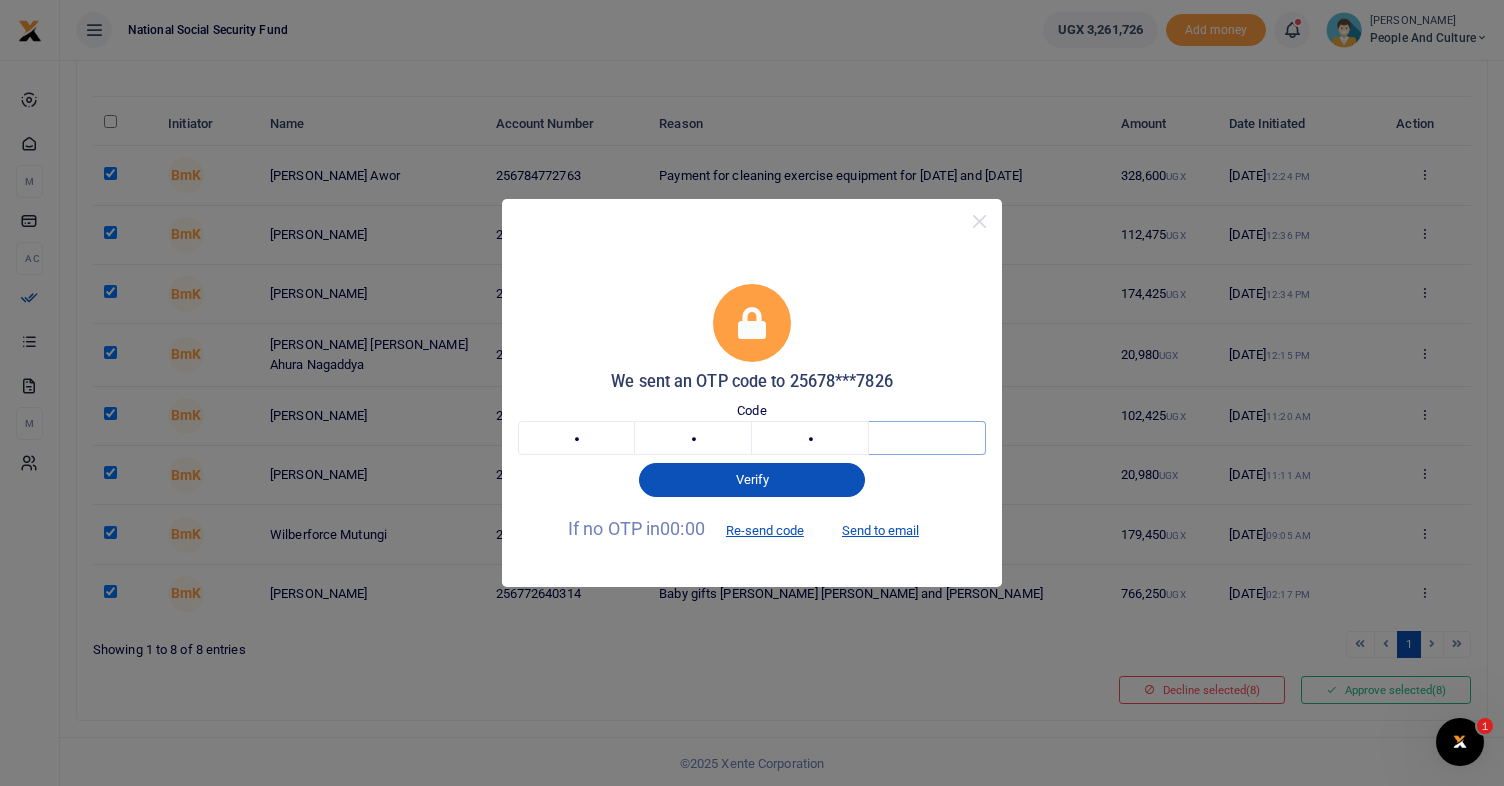 type on "4" 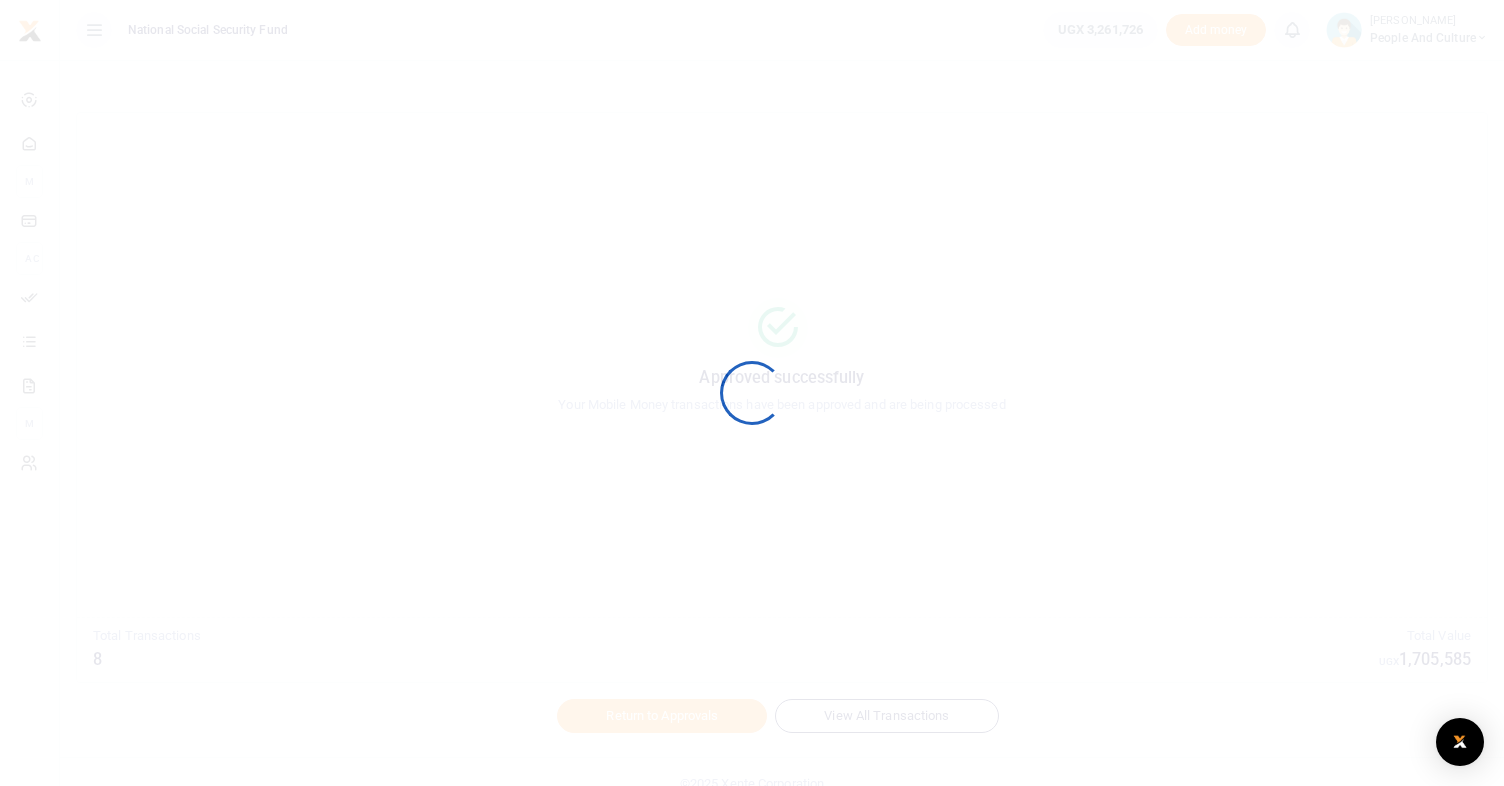 scroll, scrollTop: 0, scrollLeft: 0, axis: both 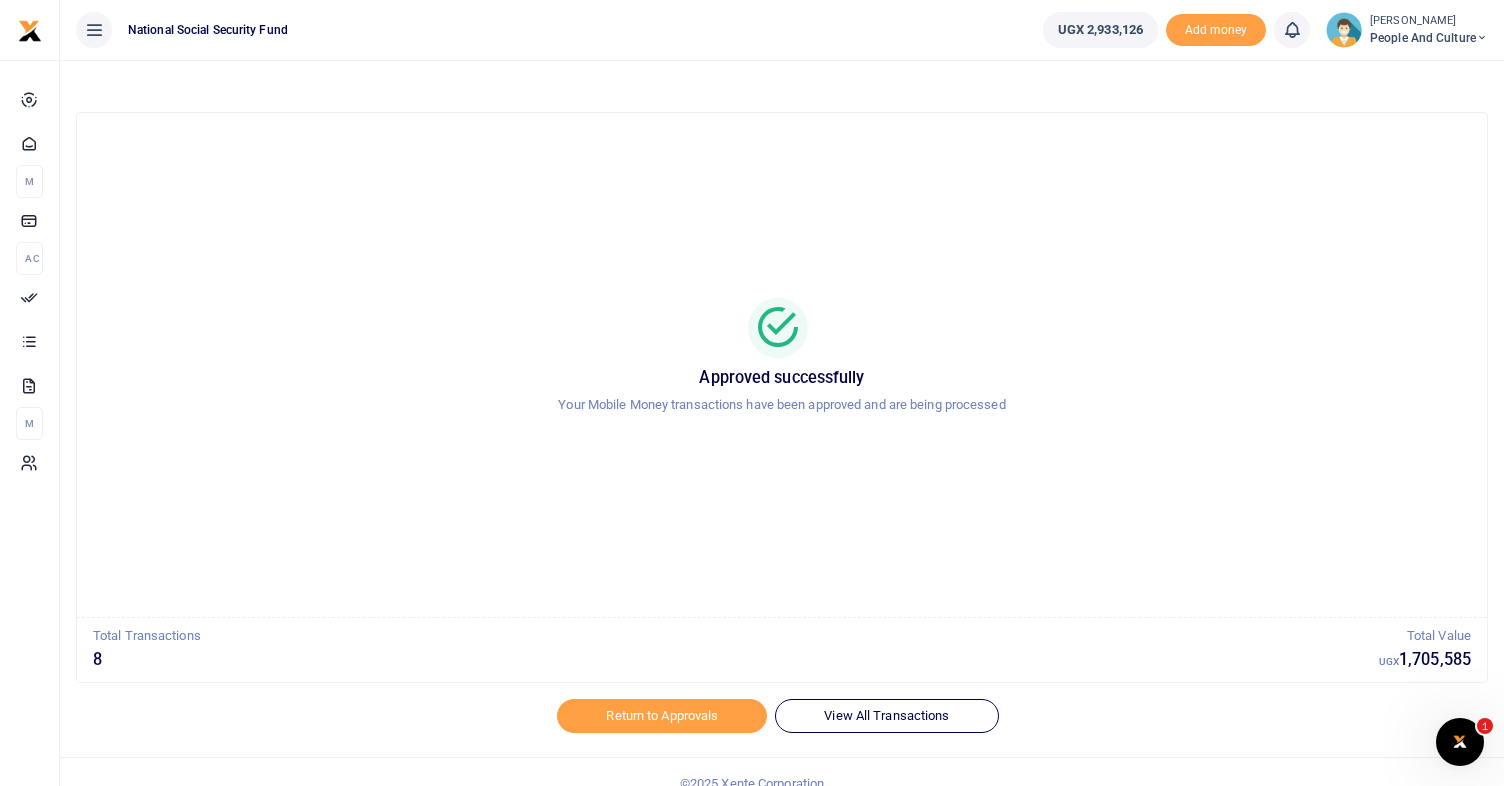 click at bounding box center [1482, 38] 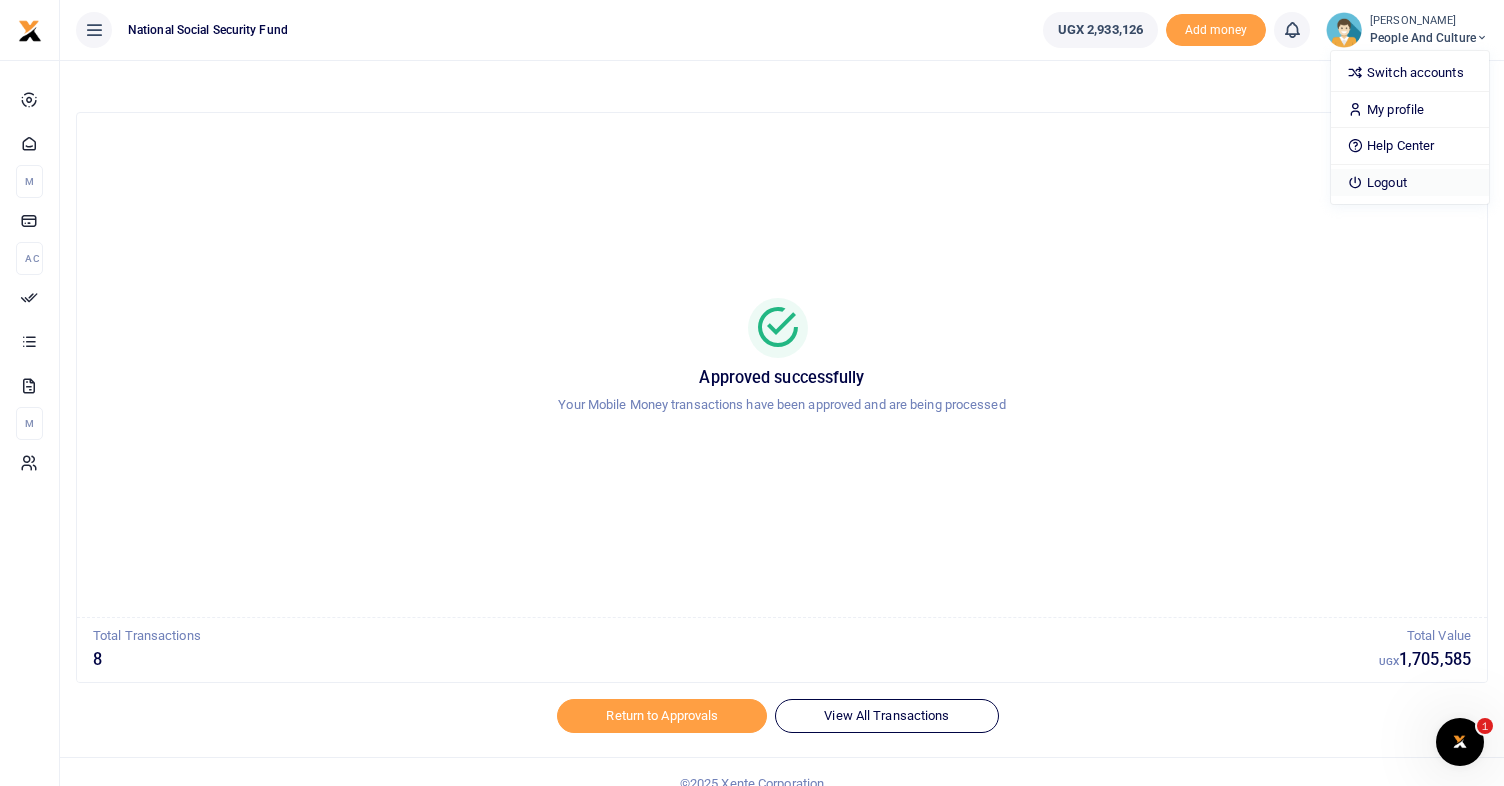 click on "Logout" at bounding box center [1410, 183] 